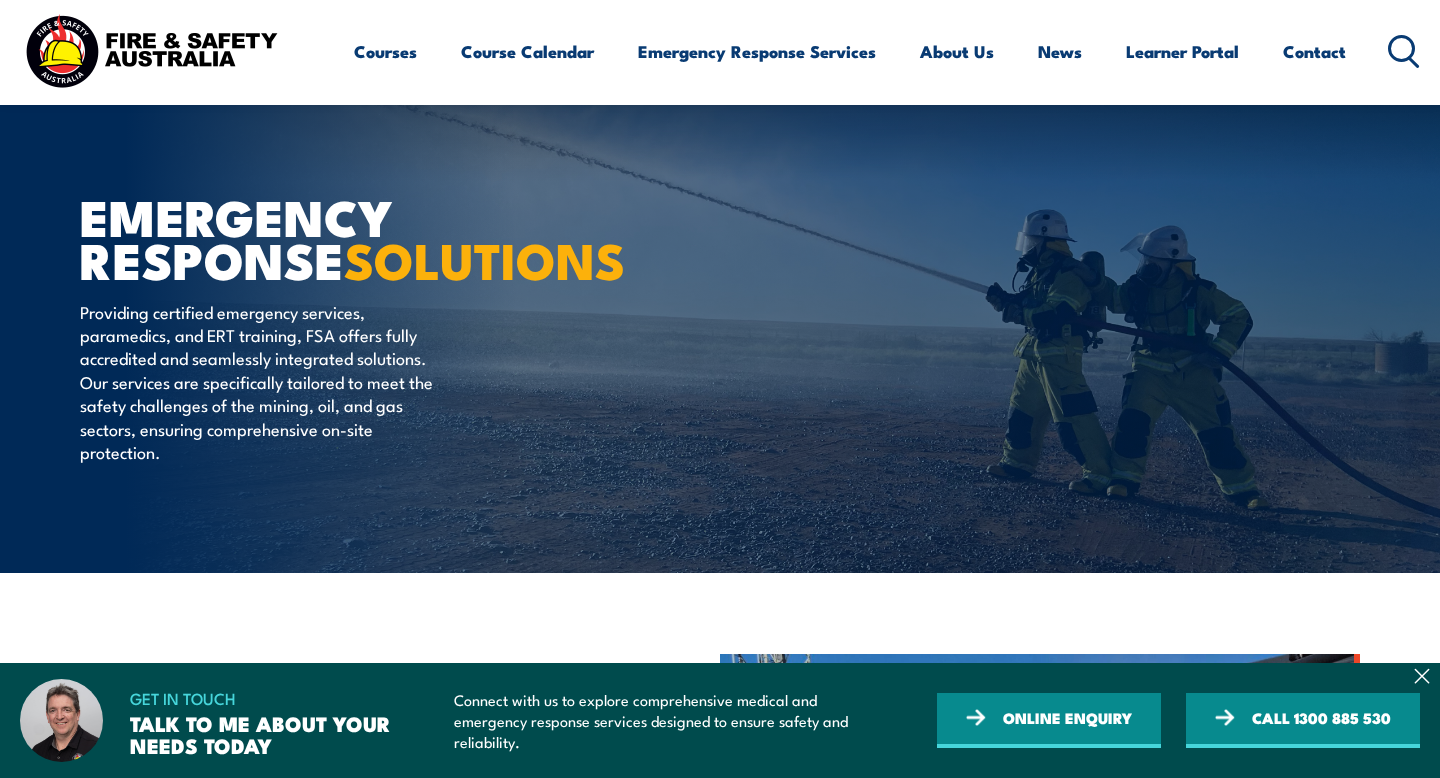 scroll, scrollTop: 499, scrollLeft: 0, axis: vertical 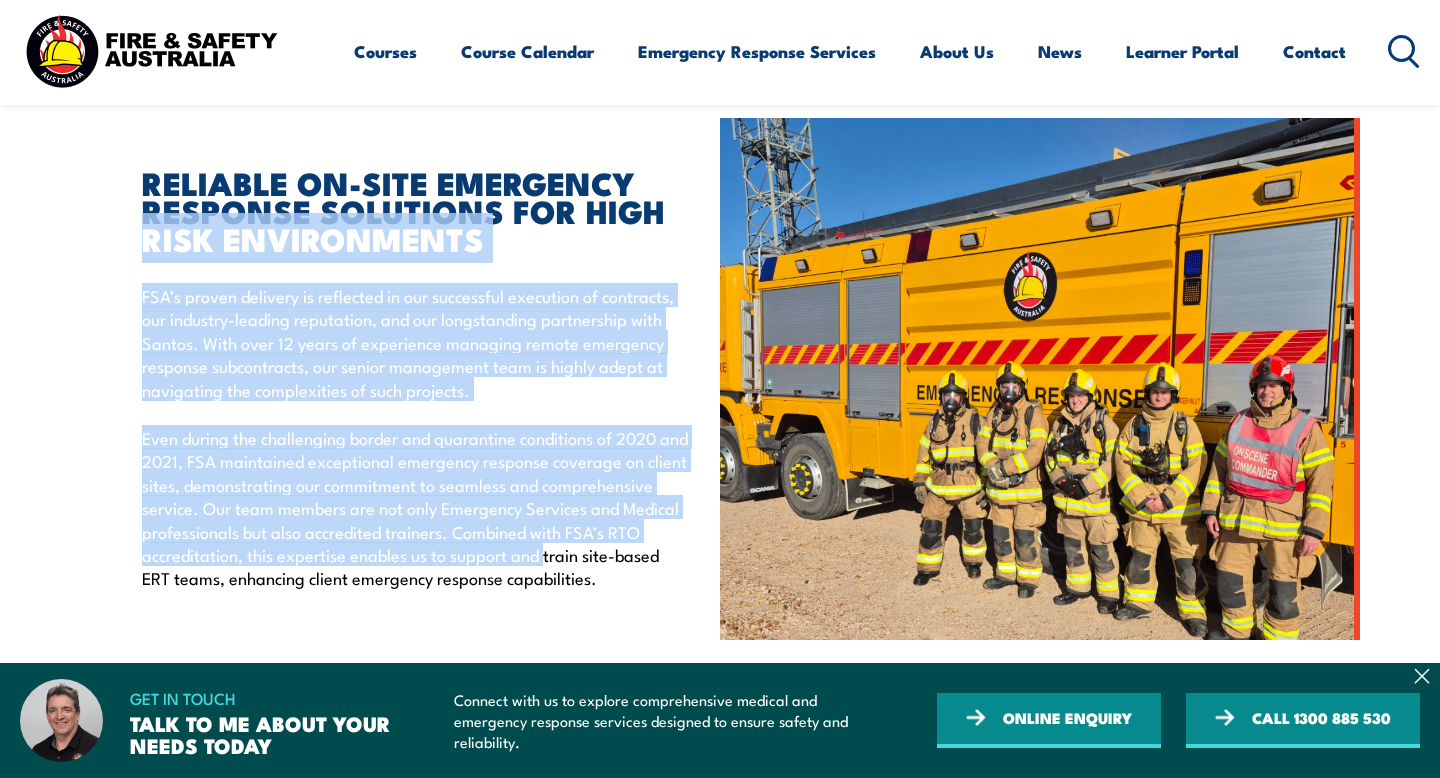 drag, startPoint x: 79, startPoint y: 250, endPoint x: 122, endPoint y: 545, distance: 298.11743 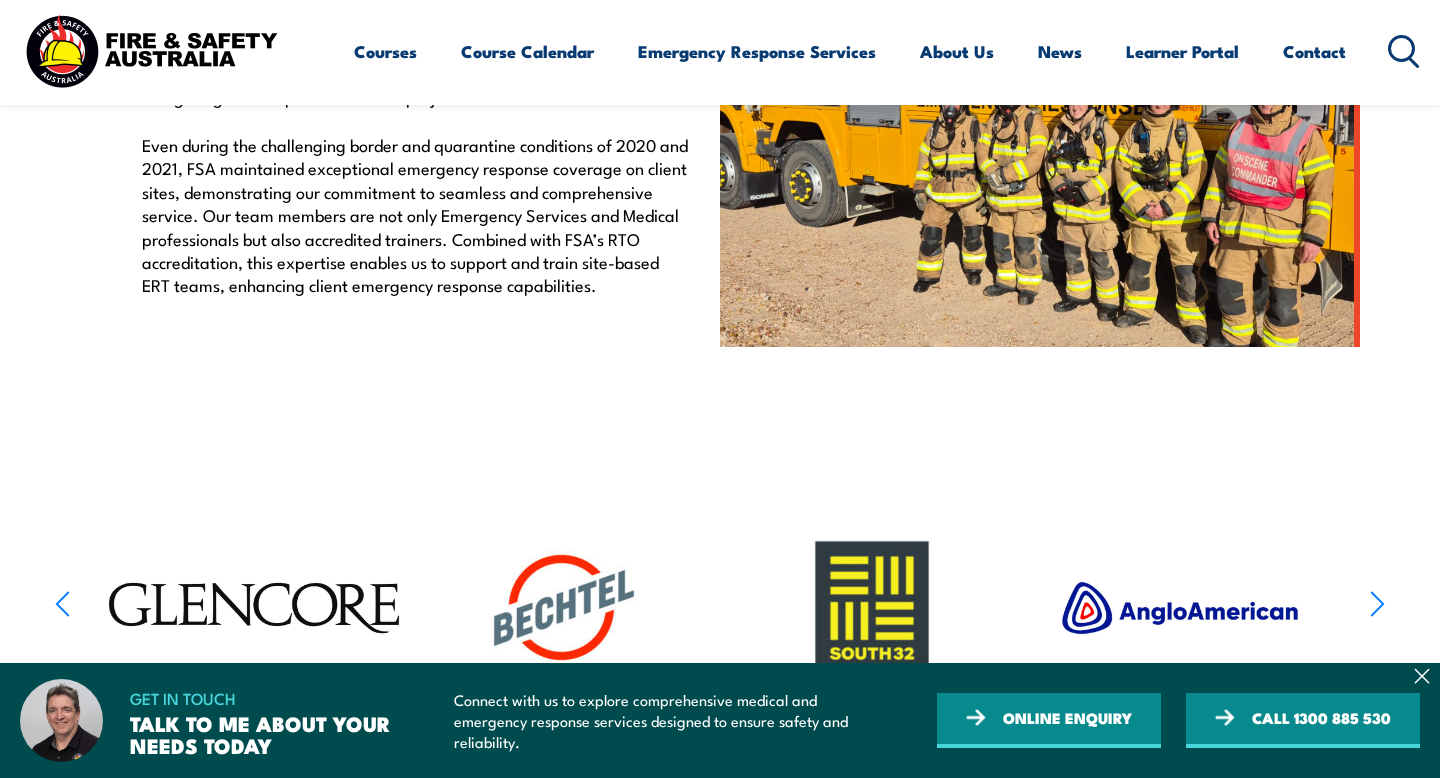 click on "RELIABLE ON-SITE EMERGENCY RESPONSE SOLUTIONS FOR HIGH RISK ENVIRONMENTS
FSA’s proven delivery is reflected in our successful execution of contracts, our industry-leading reputation, and our longstanding partnership with Santos. With over 12 years of experience managing remote emergency response subcontracts, our senior management team is highly adept at navigating the complexities of such projects.
Even during the challenging border and quarantine conditions of 2020 and 2021, FSA maintained exceptional emergency response coverage on client sites, demonstrating our commitment to seamless and comprehensive service. Our team members are not only Emergency Services and Medical professionals but also accredited trainers. Combined with FSA’s RTO accreditation, this expertise enables us to support and train site-based ERT teams, enhancing client emergency response capabilities." at bounding box center (400, 86) 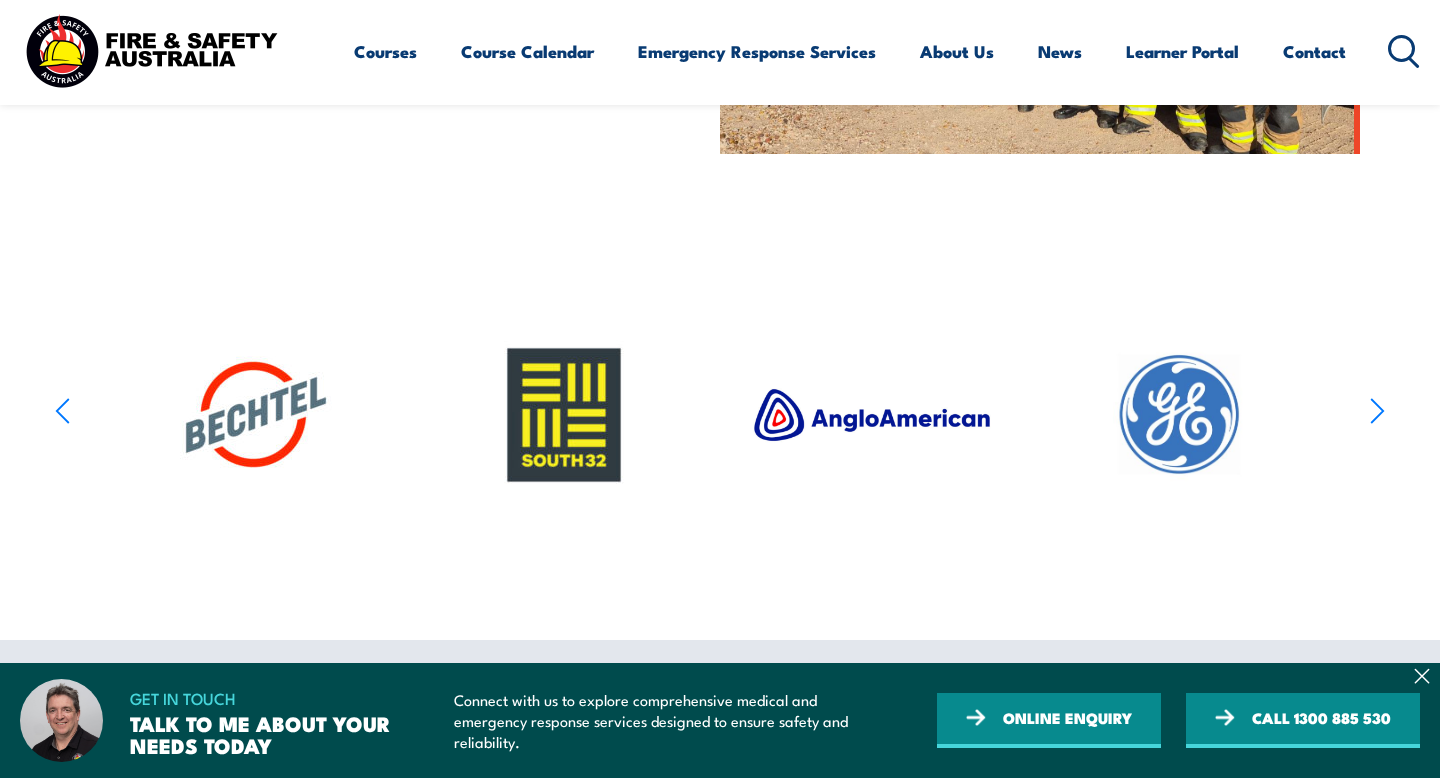 scroll, scrollTop: 1023, scrollLeft: 0, axis: vertical 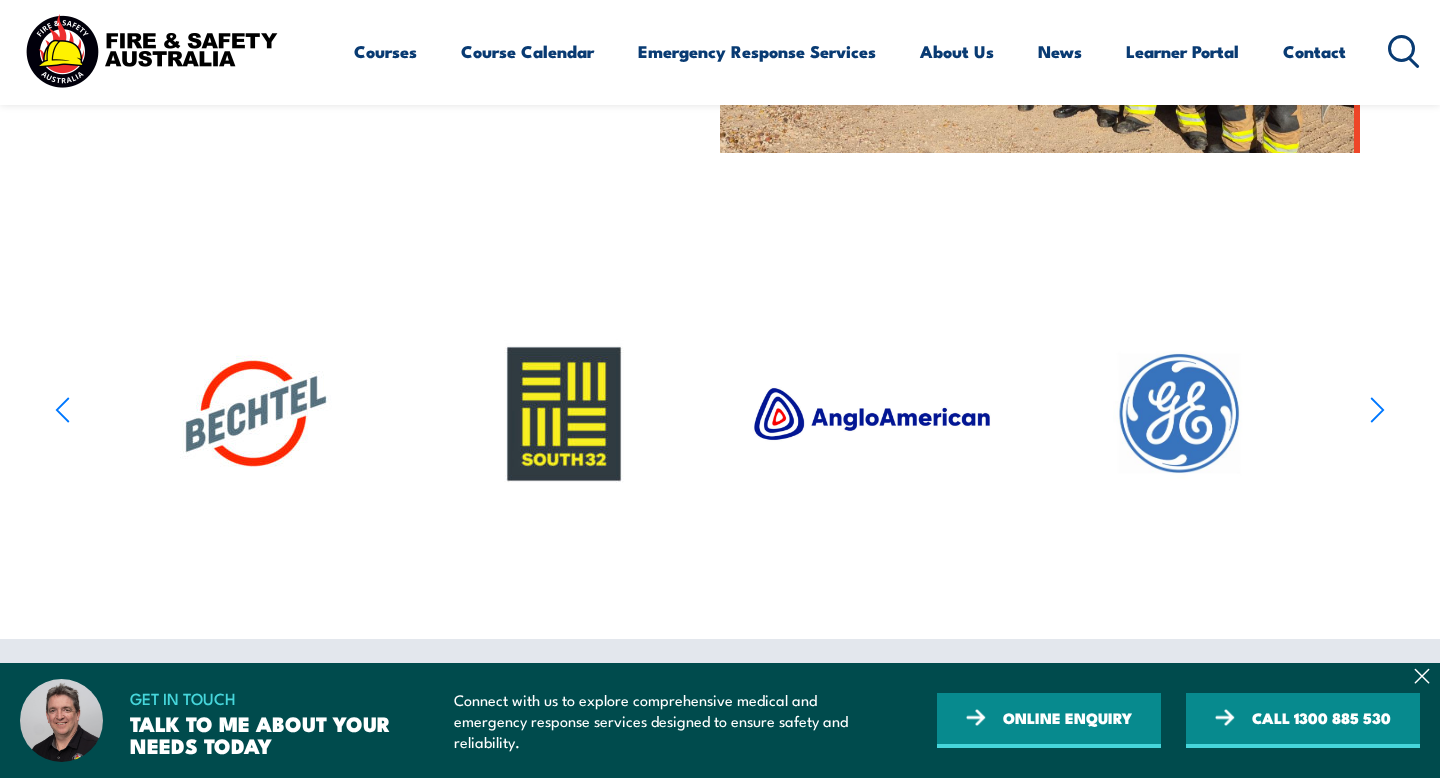 click at bounding box center [872, 414] 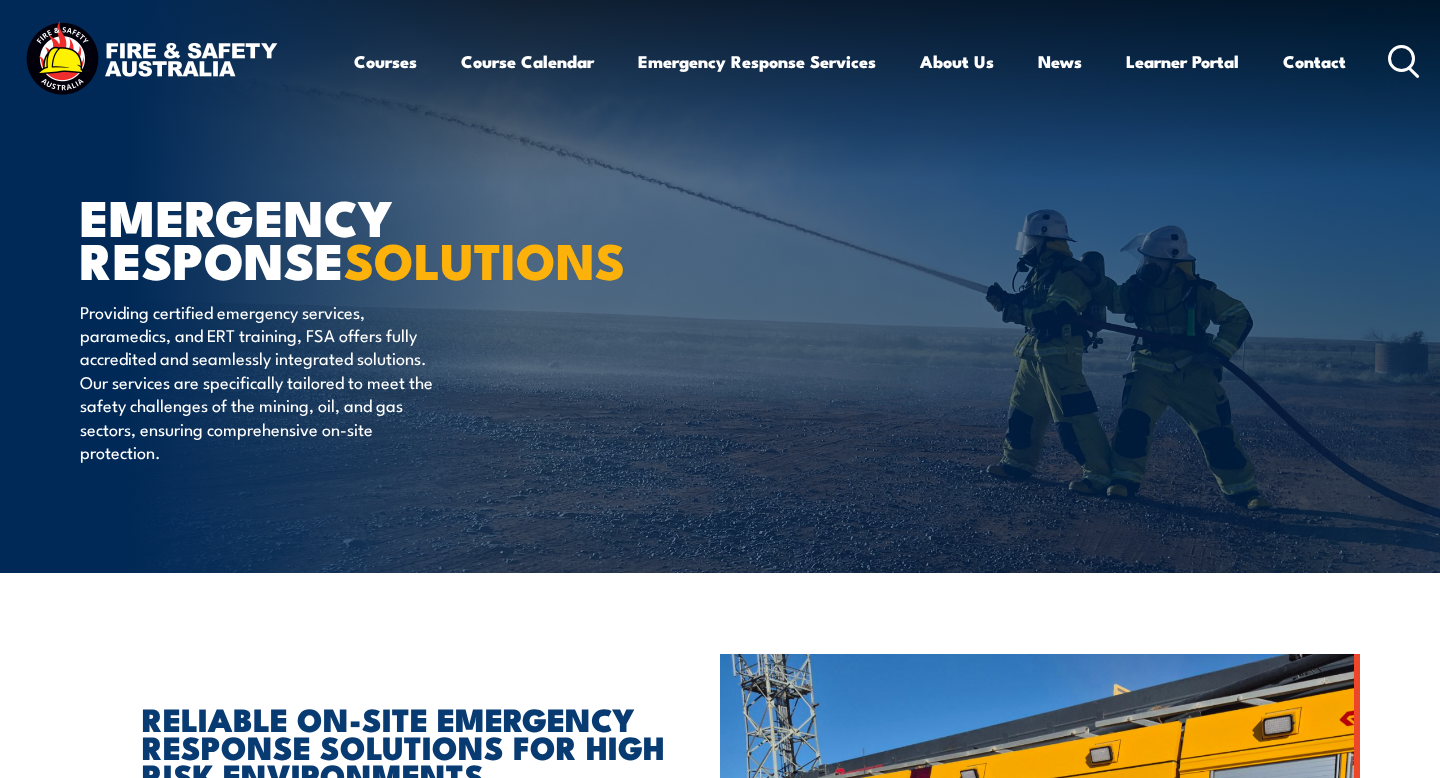 scroll, scrollTop: 0, scrollLeft: 0, axis: both 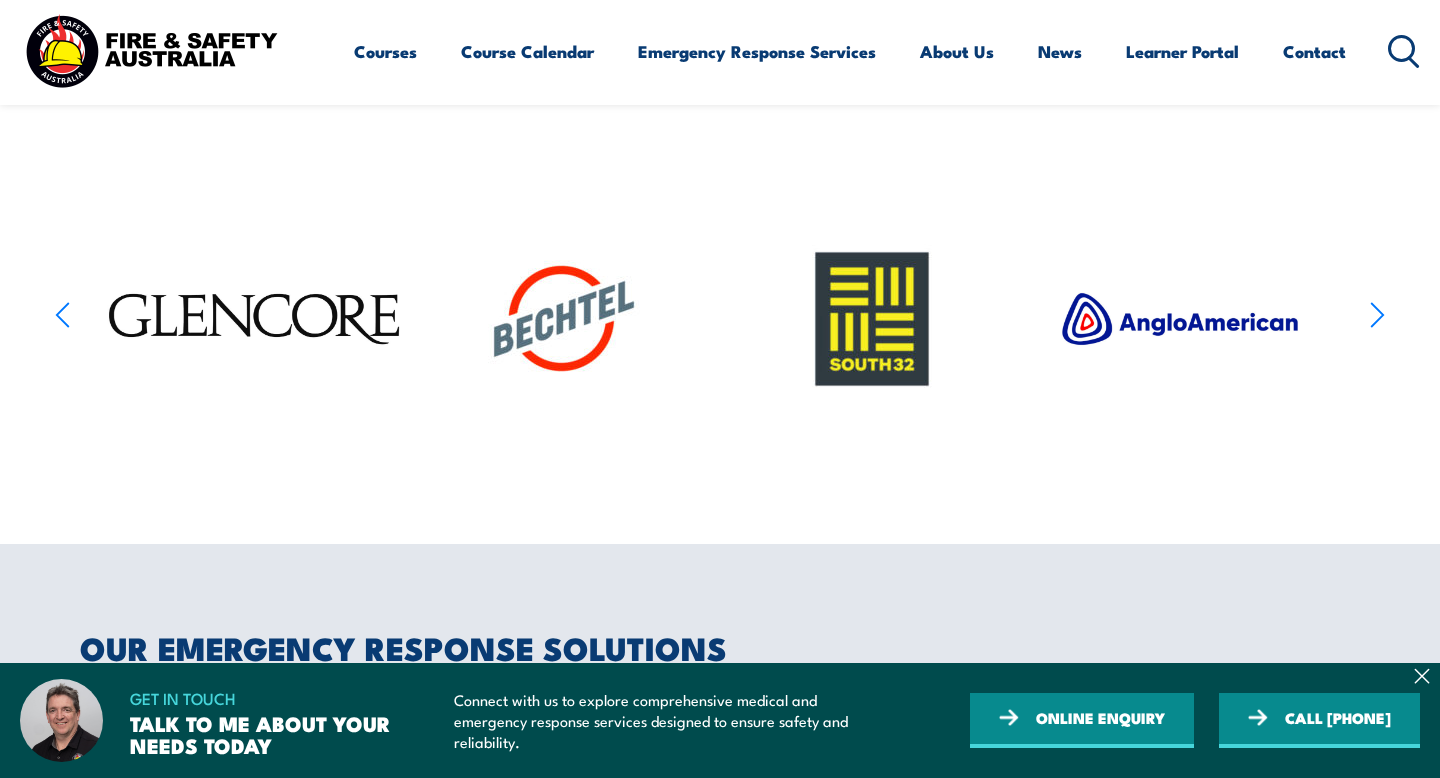 click 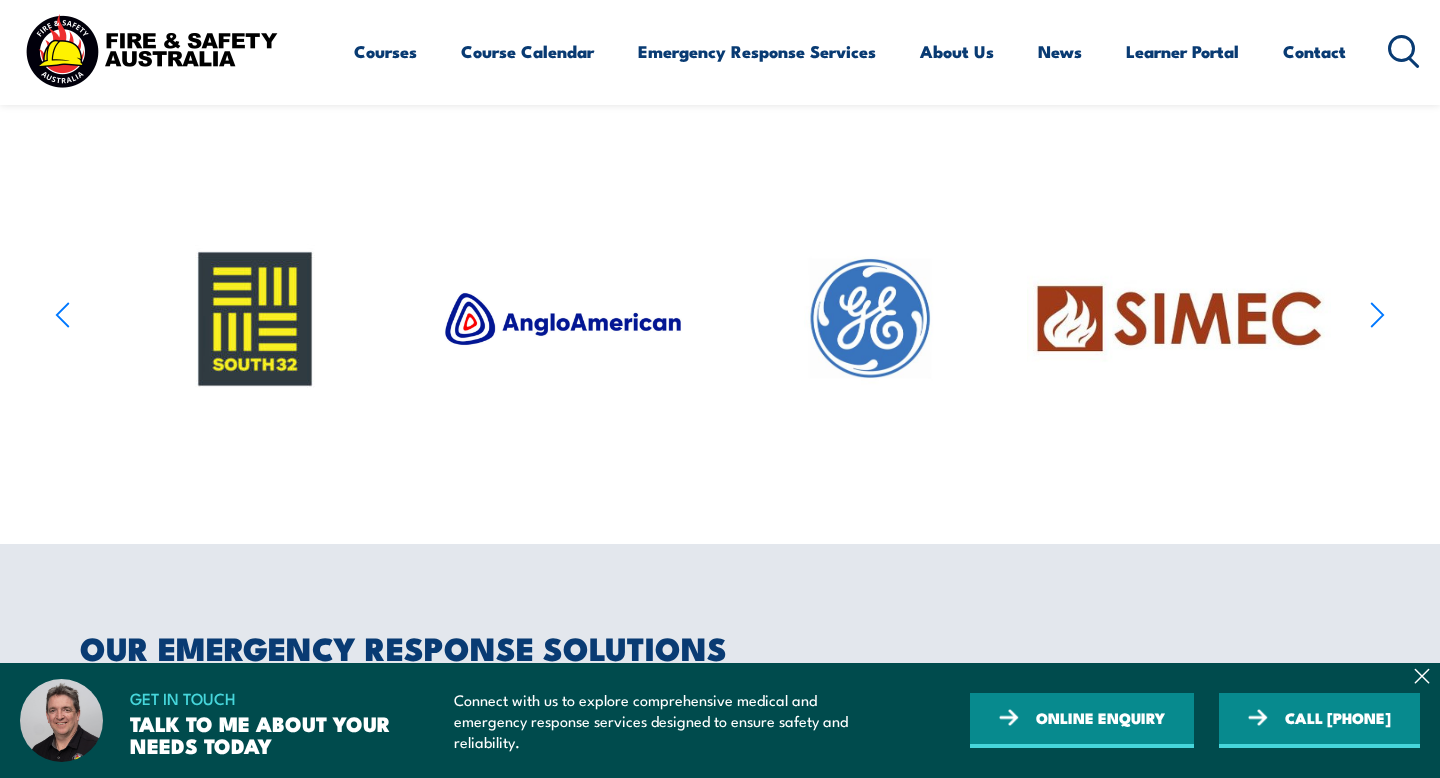 click 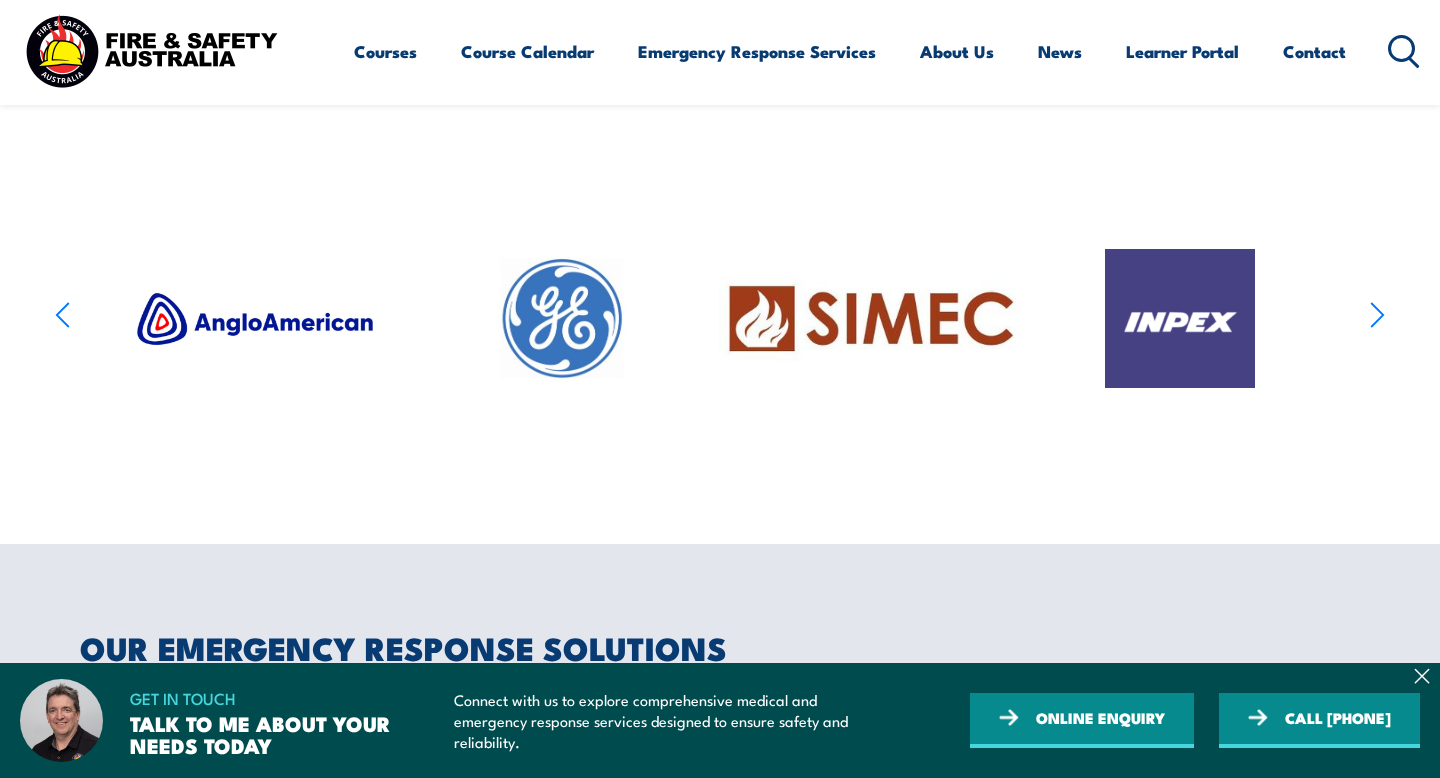 click 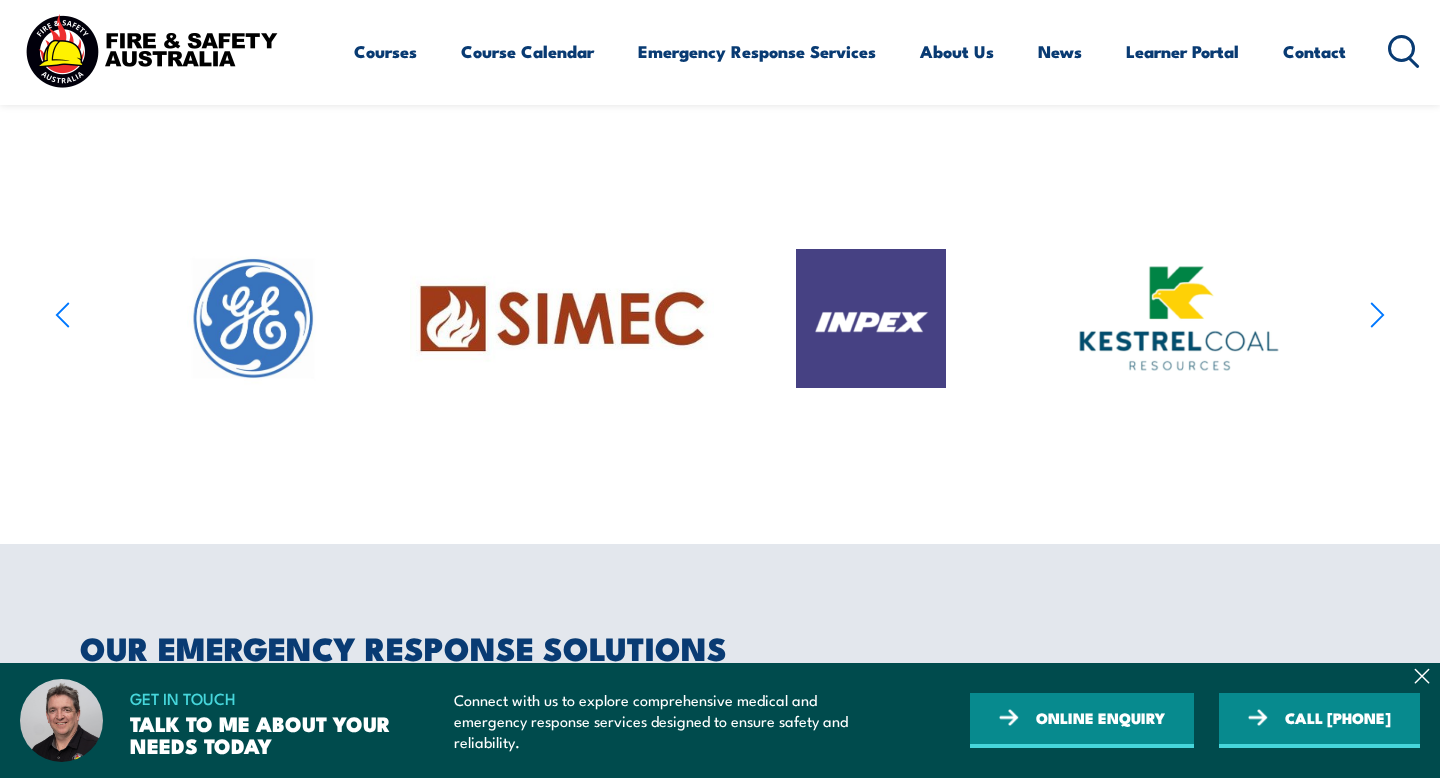 click 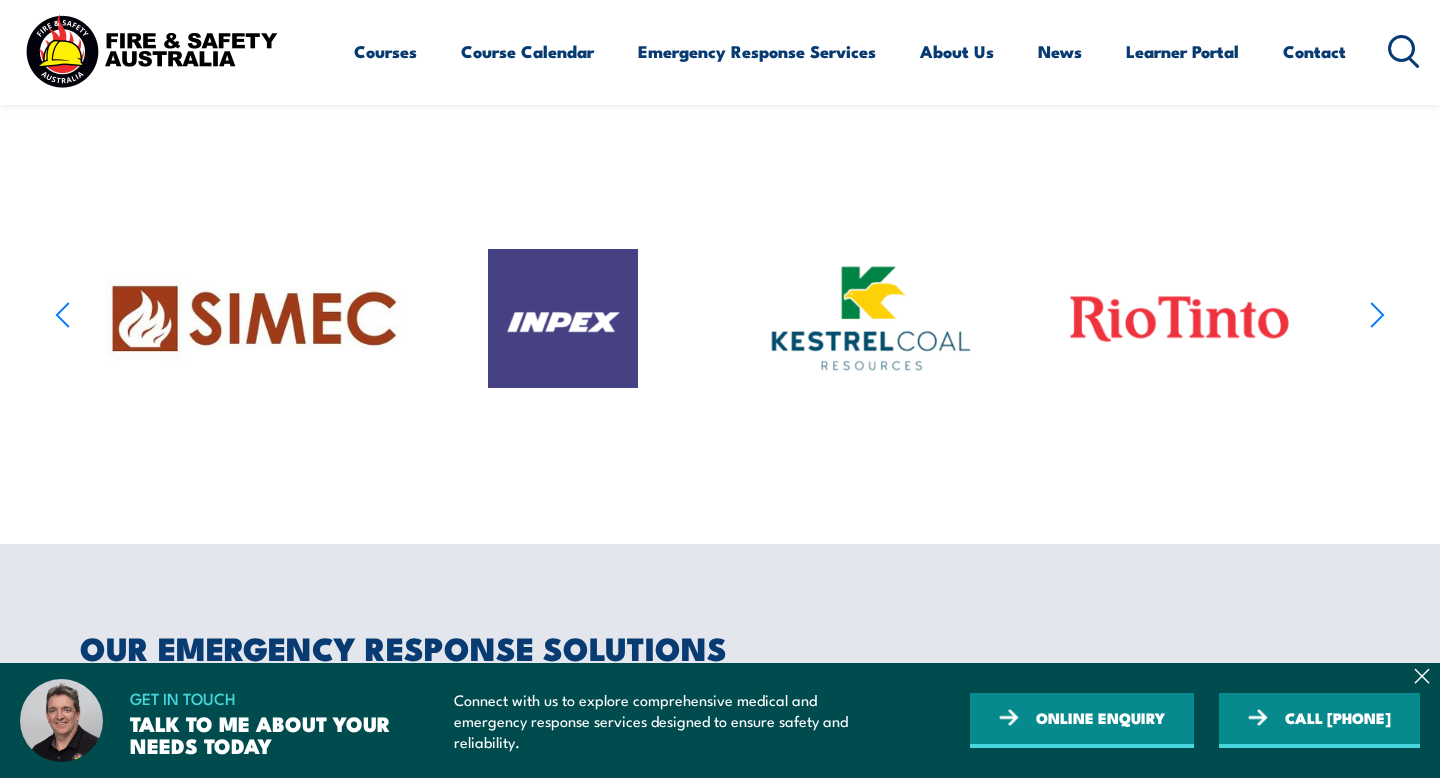 click 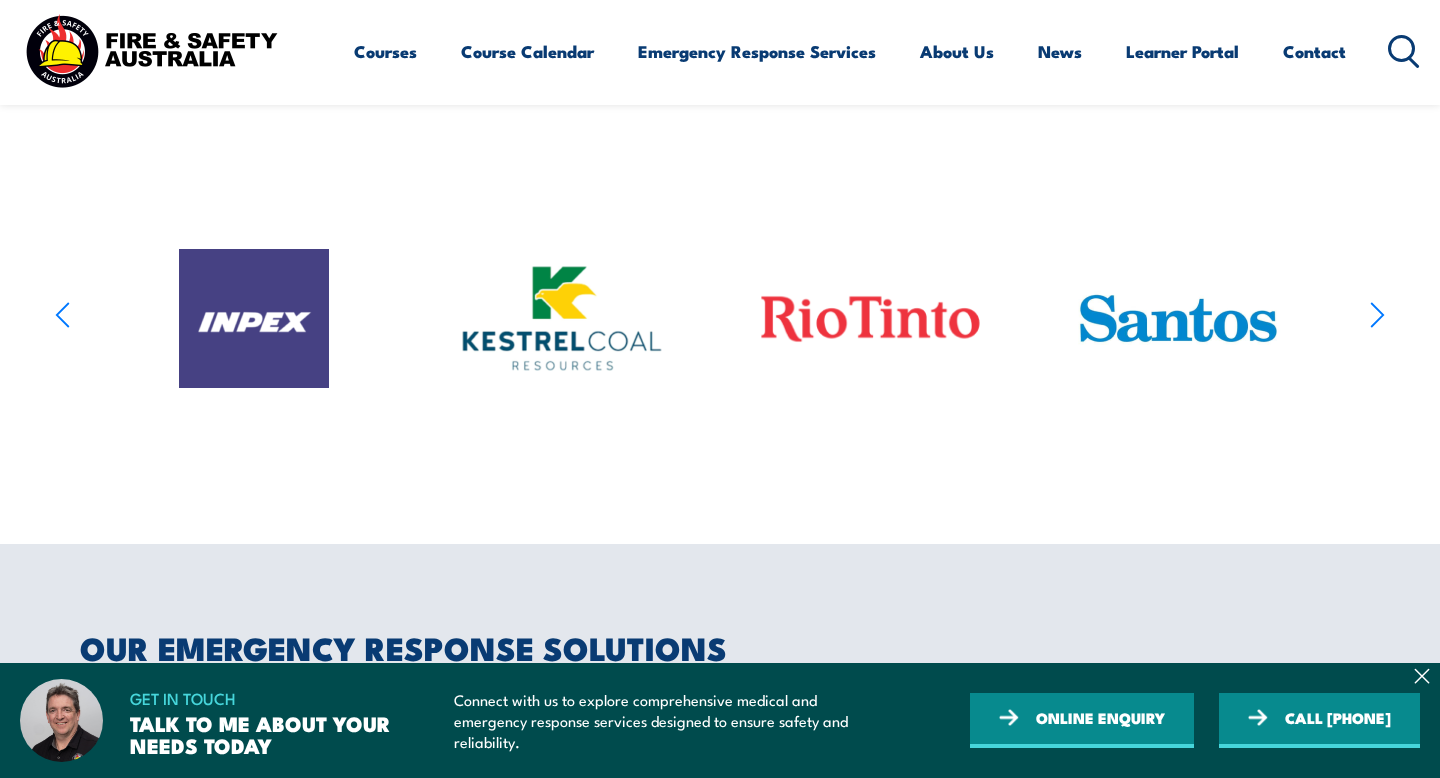 click 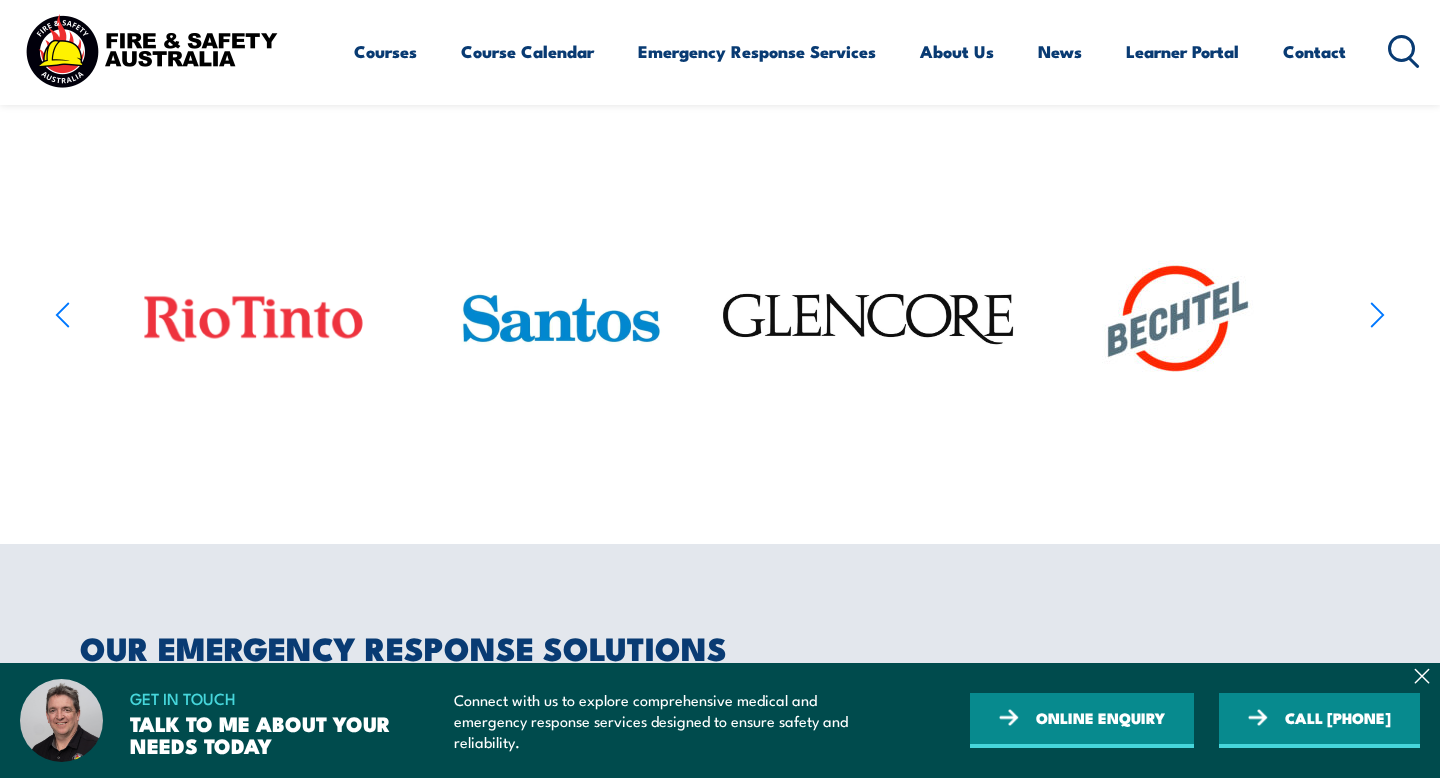 click 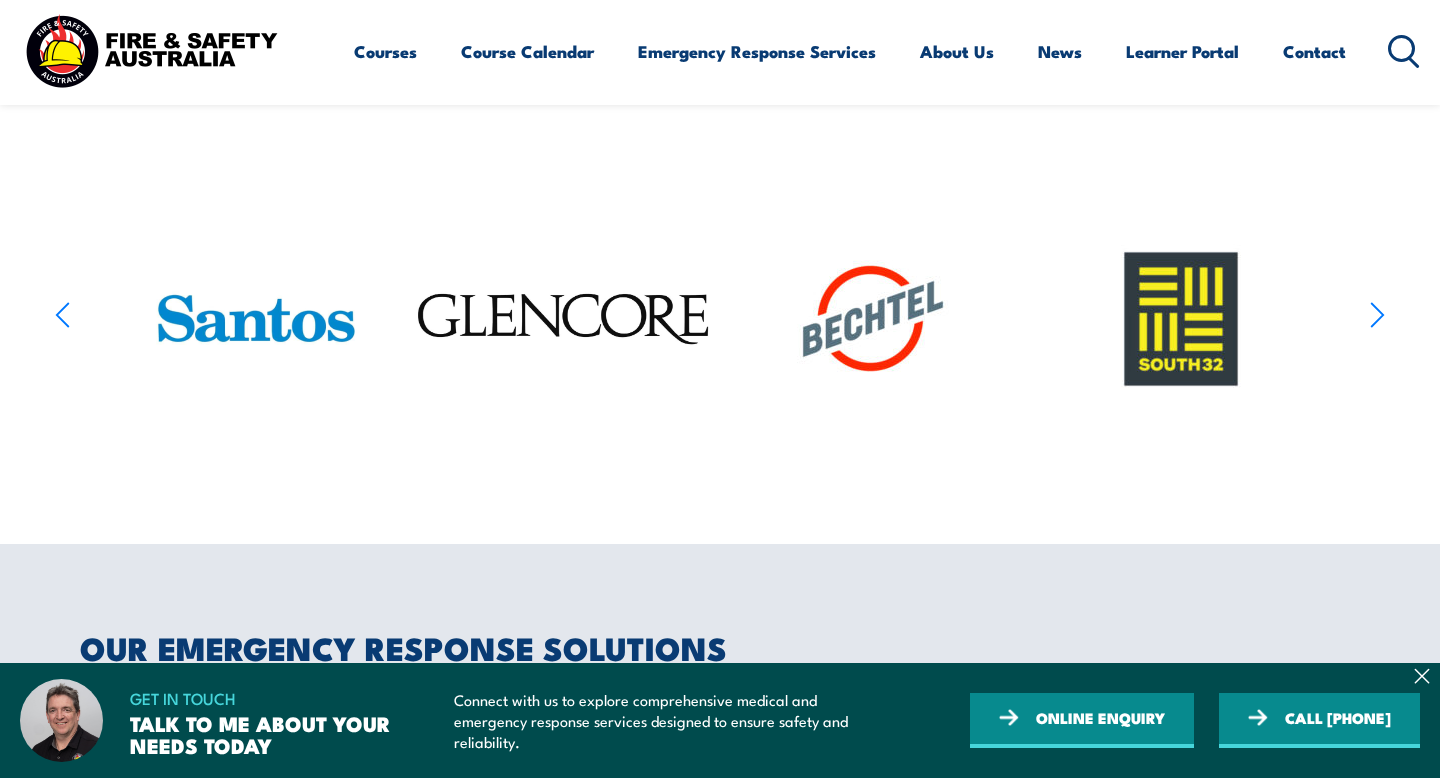 click 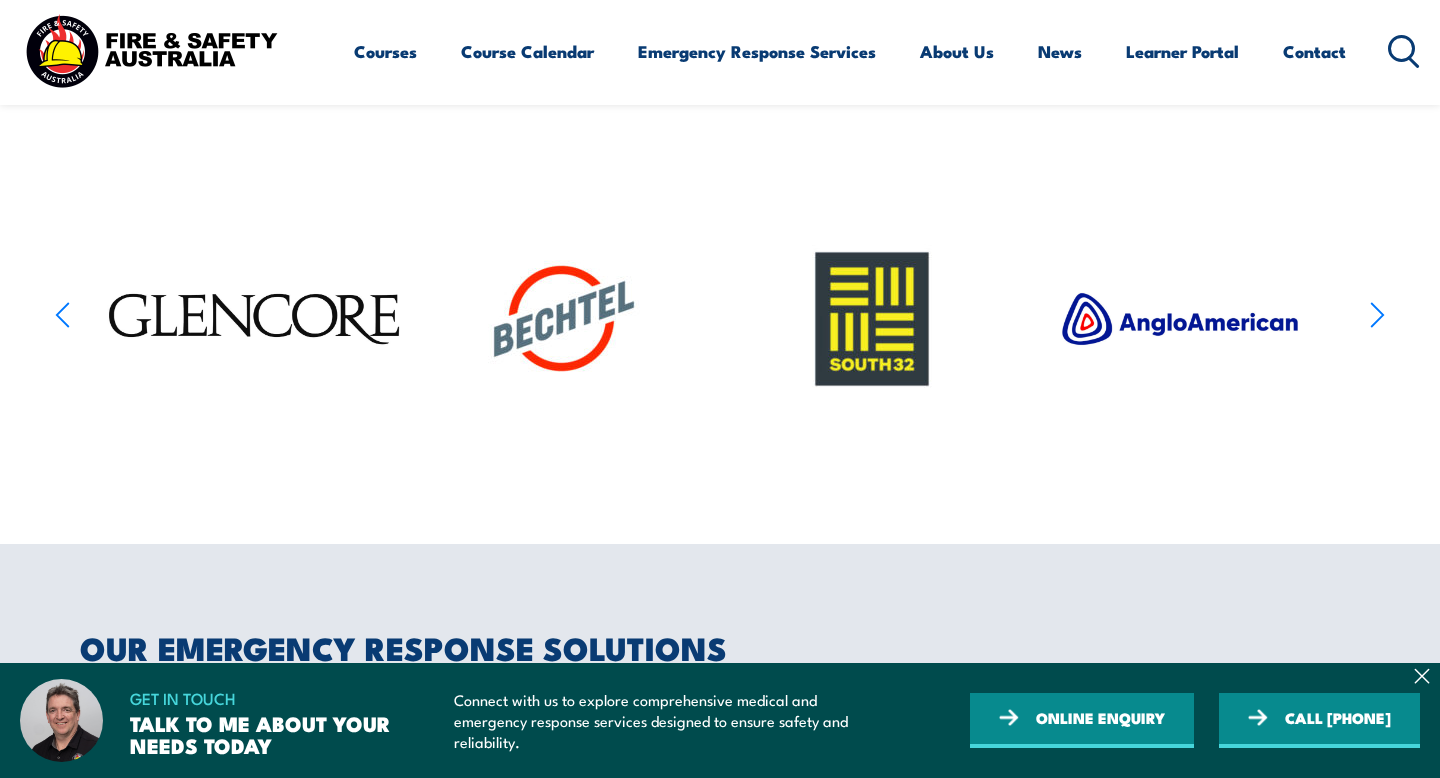 click 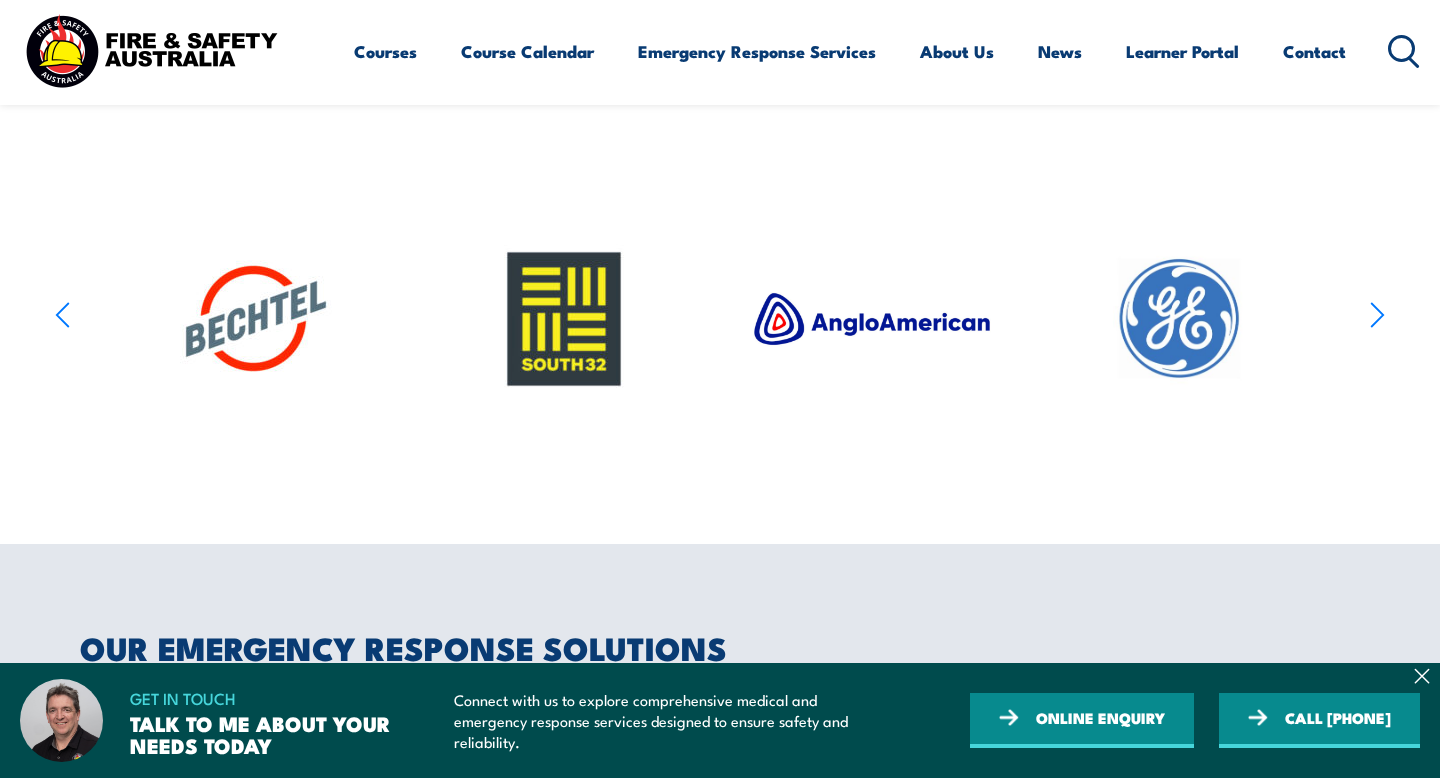 click 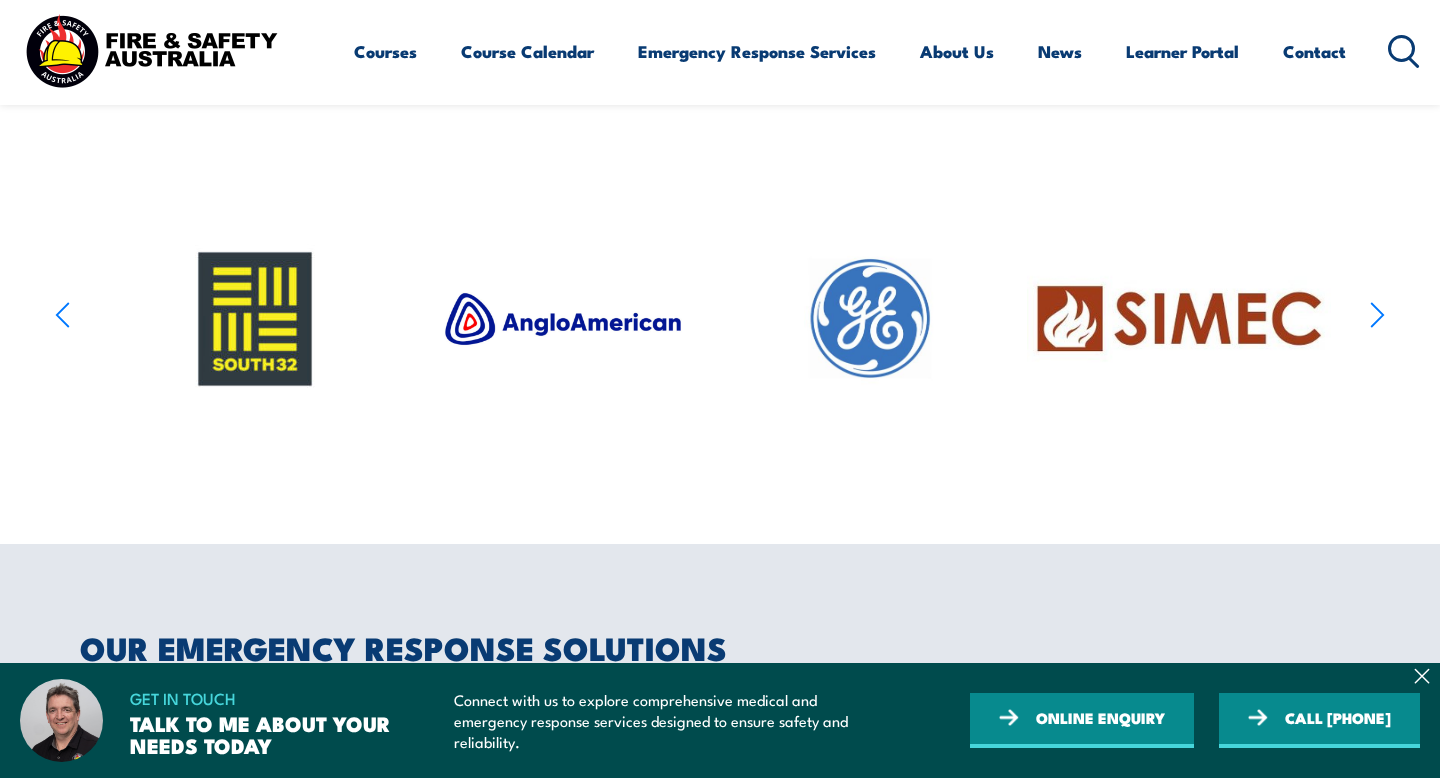 click 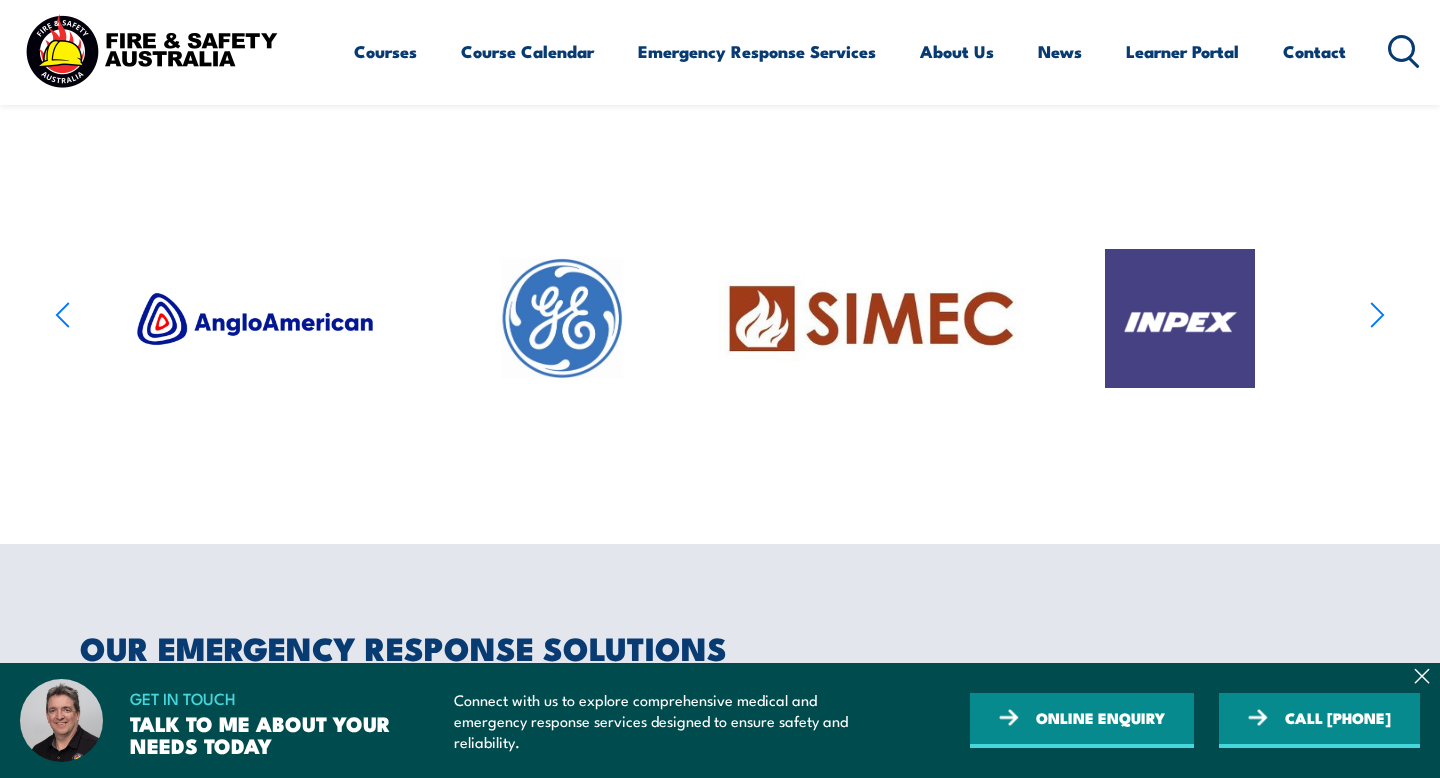 click 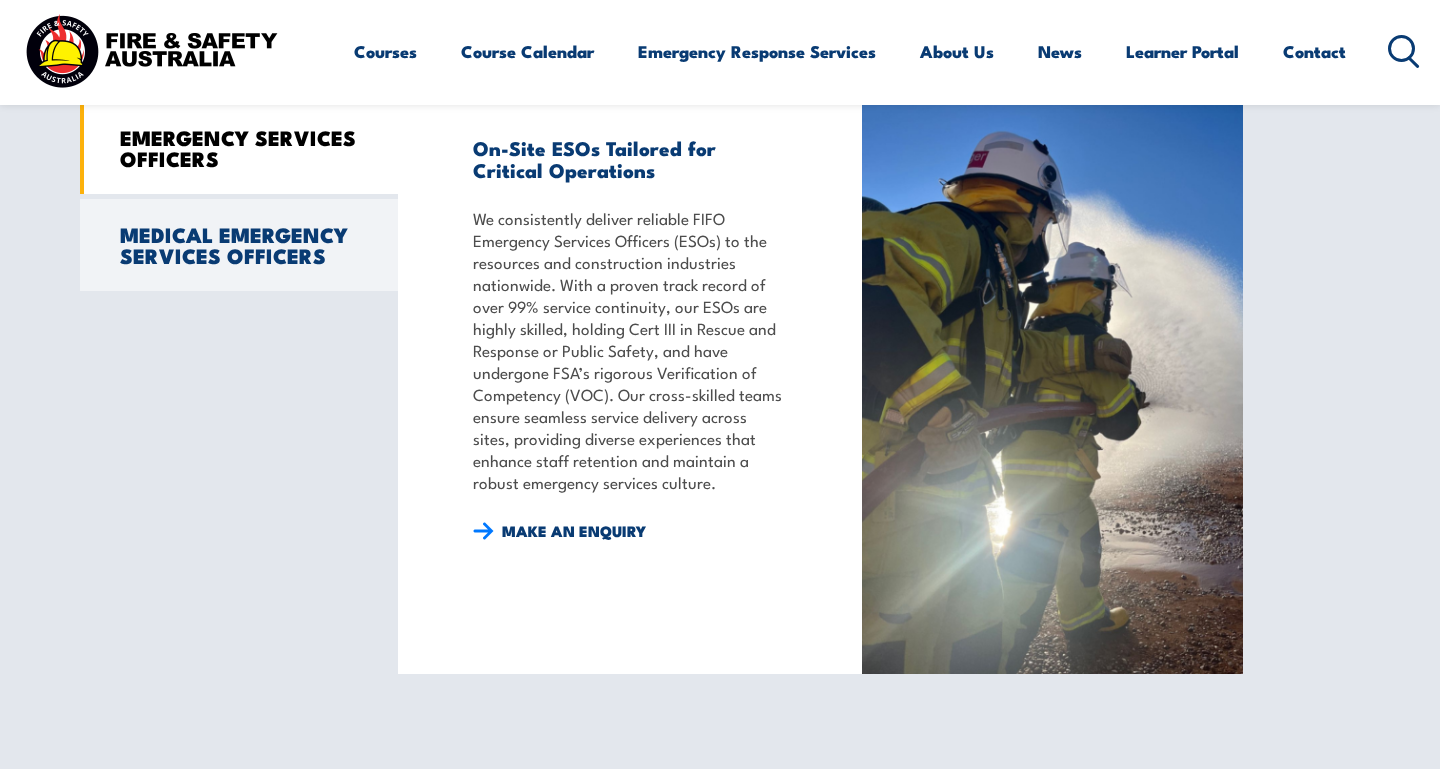 scroll, scrollTop: 1707, scrollLeft: 0, axis: vertical 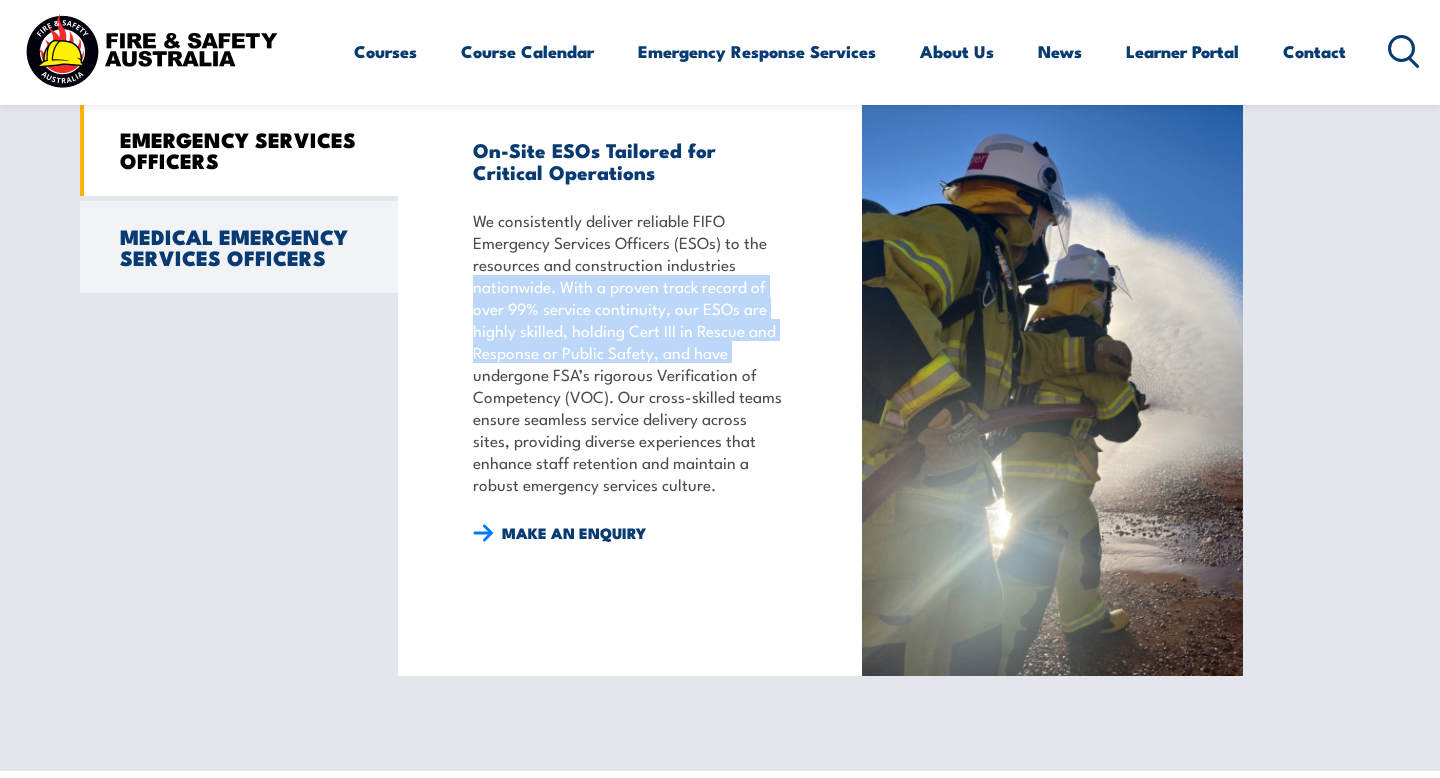 drag, startPoint x: 444, startPoint y: 310, endPoint x: 450, endPoint y: 392, distance: 82.219215 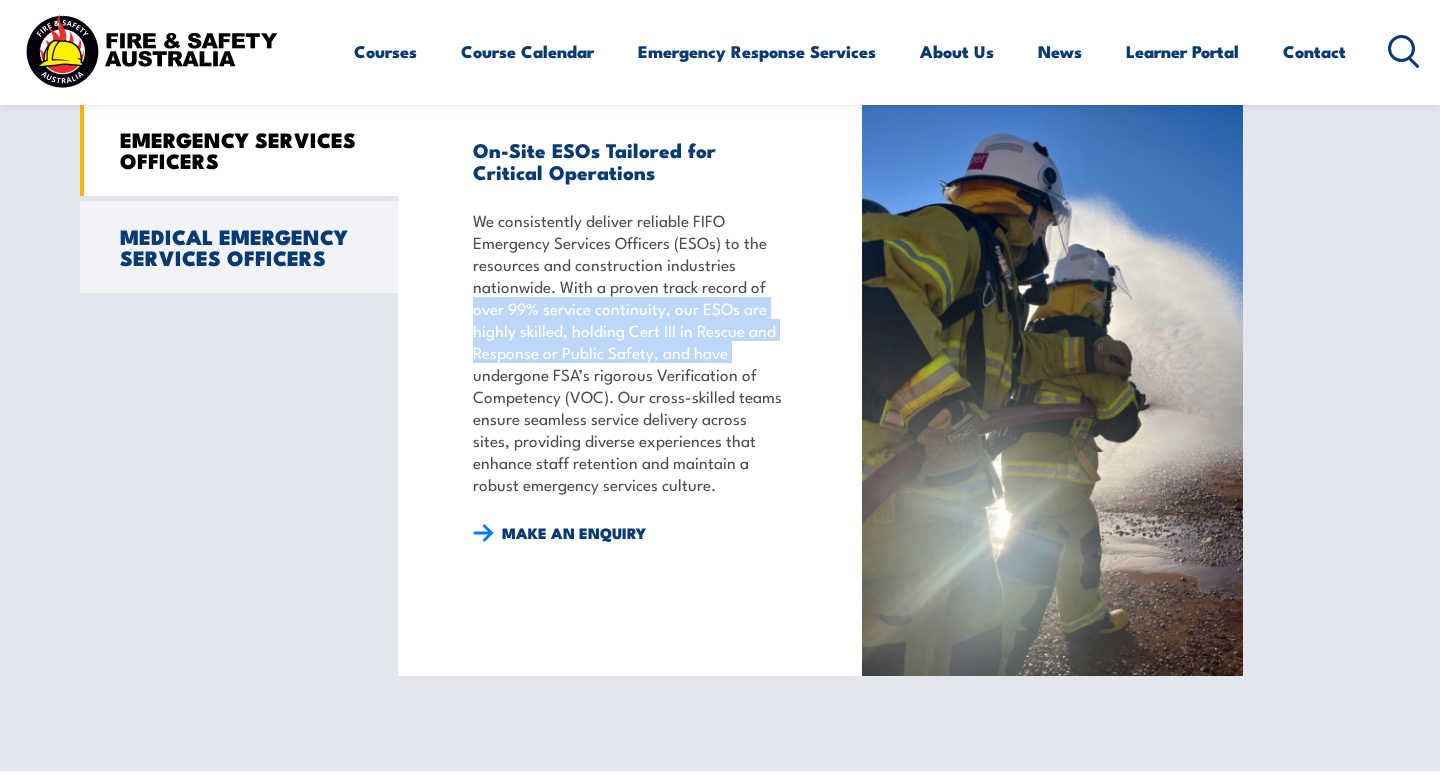 drag, startPoint x: 450, startPoint y: 392, endPoint x: 450, endPoint y: 333, distance: 59 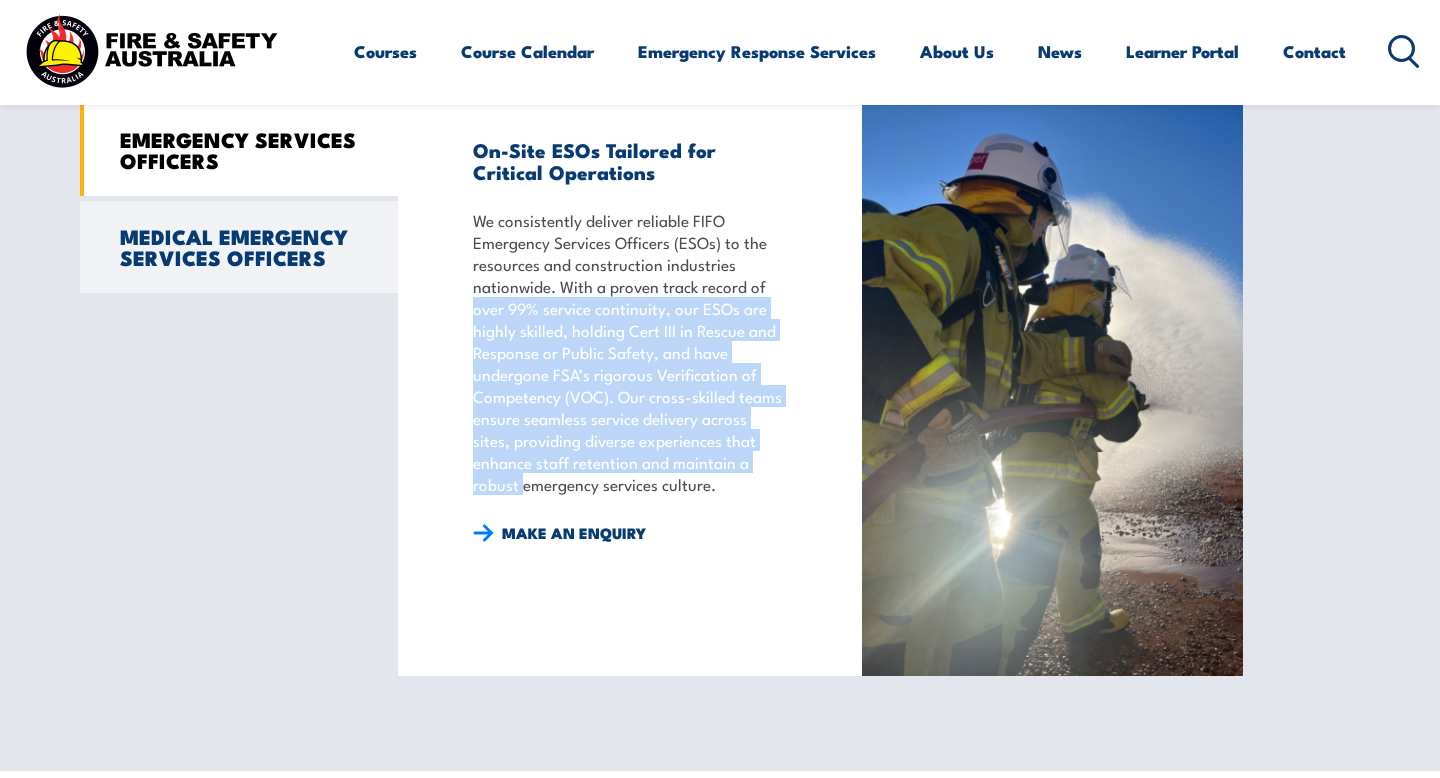 drag, startPoint x: 450, startPoint y: 332, endPoint x: 437, endPoint y: 507, distance: 175.4822 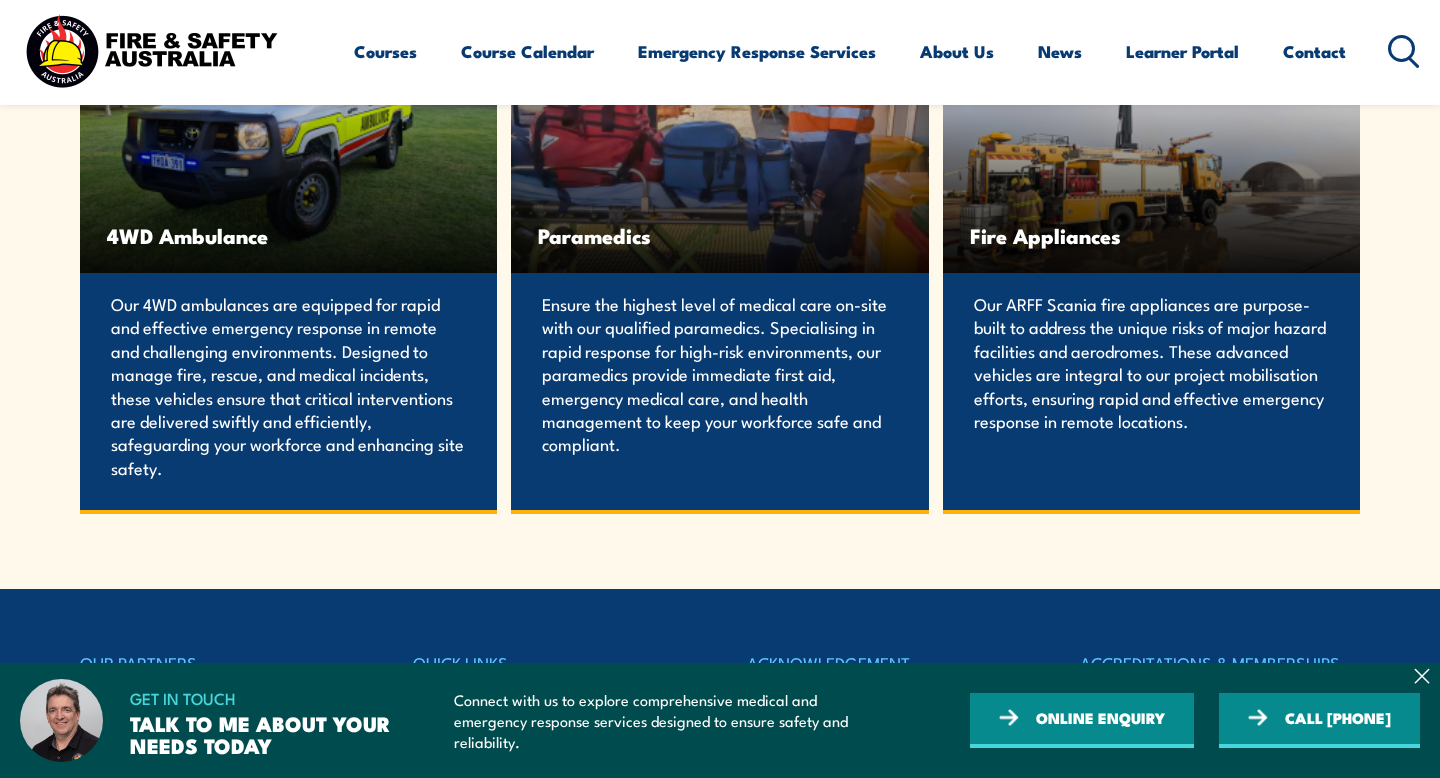 scroll, scrollTop: 4059, scrollLeft: 0, axis: vertical 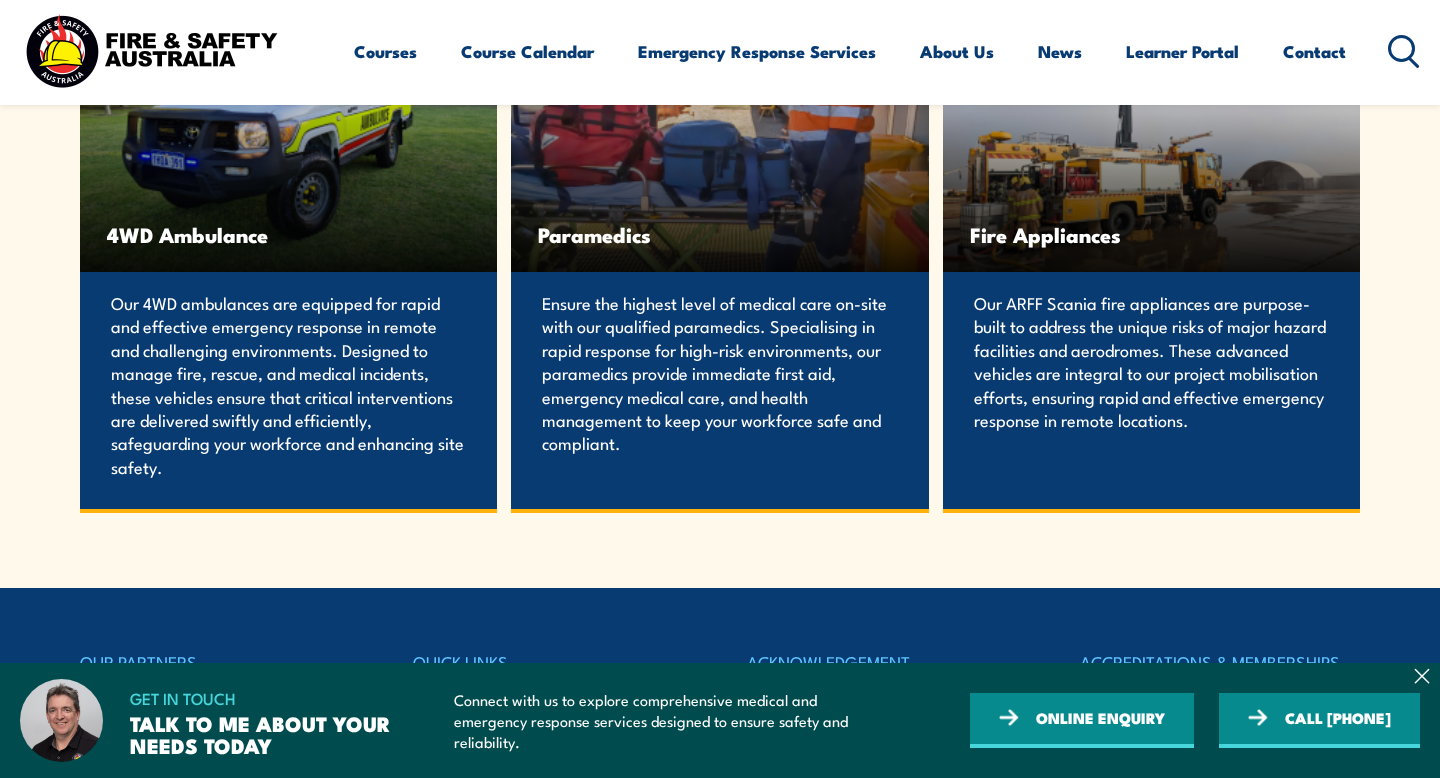 click on "OTHER SERVICES
4WD Ambulance
Our 4WD ambulances are equipped for rapid and effective emergency response in remote and challenging environments. Designed to manage fire, rescue, and medical incidents, these vehicles ensure that critical interventions are delivered swiftly and efficiently, safeguarding your workforce and enhancing site safety.
Paramedics
Fire Appliances" at bounding box center [720, 216] 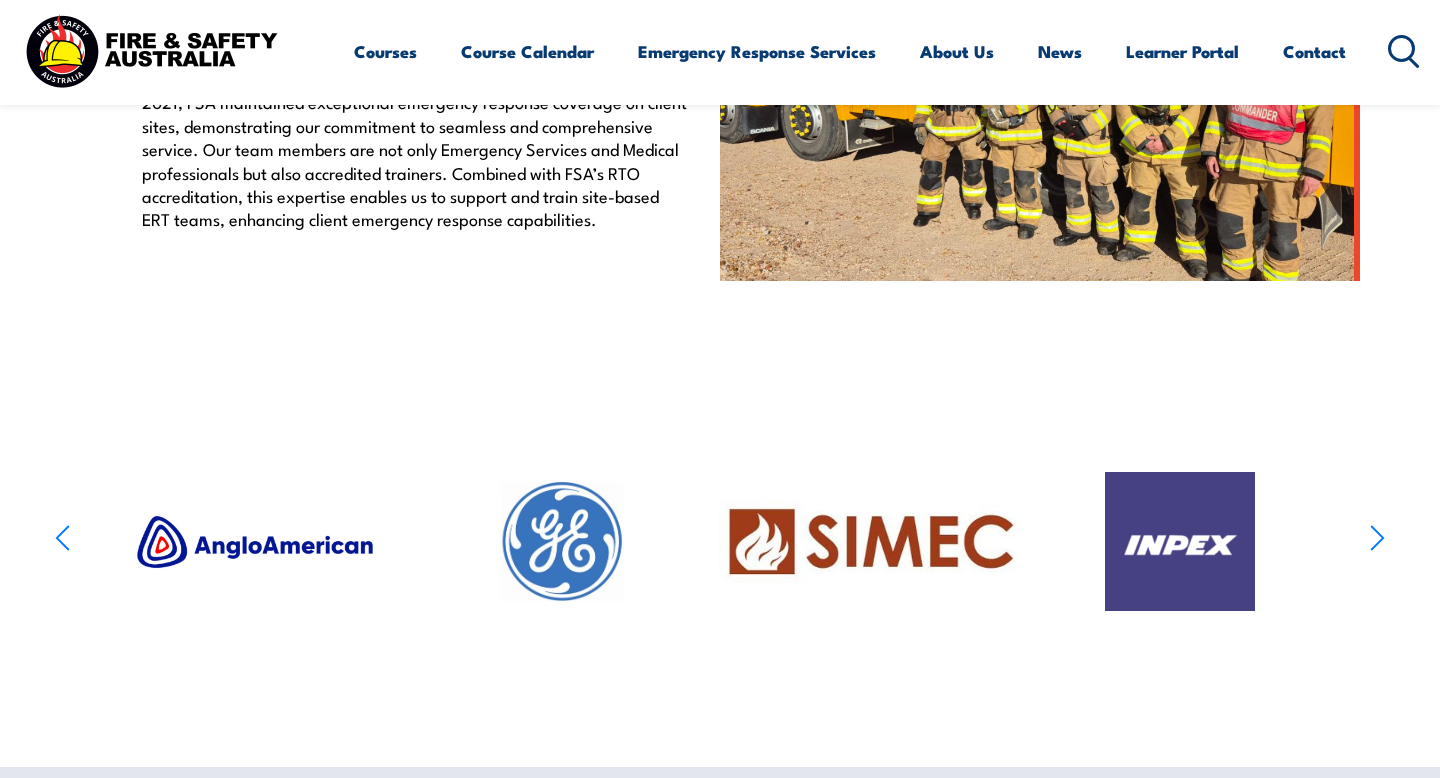 scroll, scrollTop: 0, scrollLeft: 0, axis: both 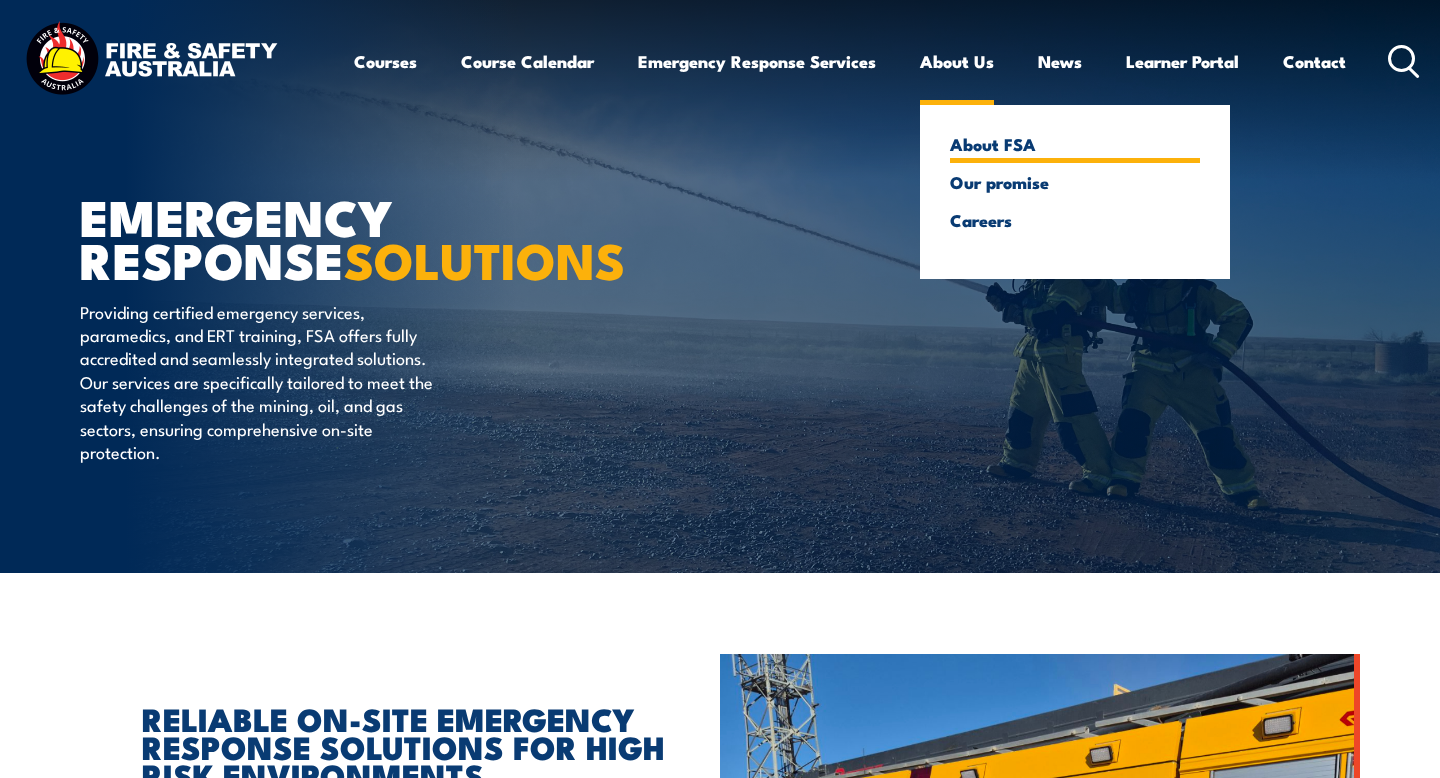 click on "About FSA" at bounding box center [1075, 144] 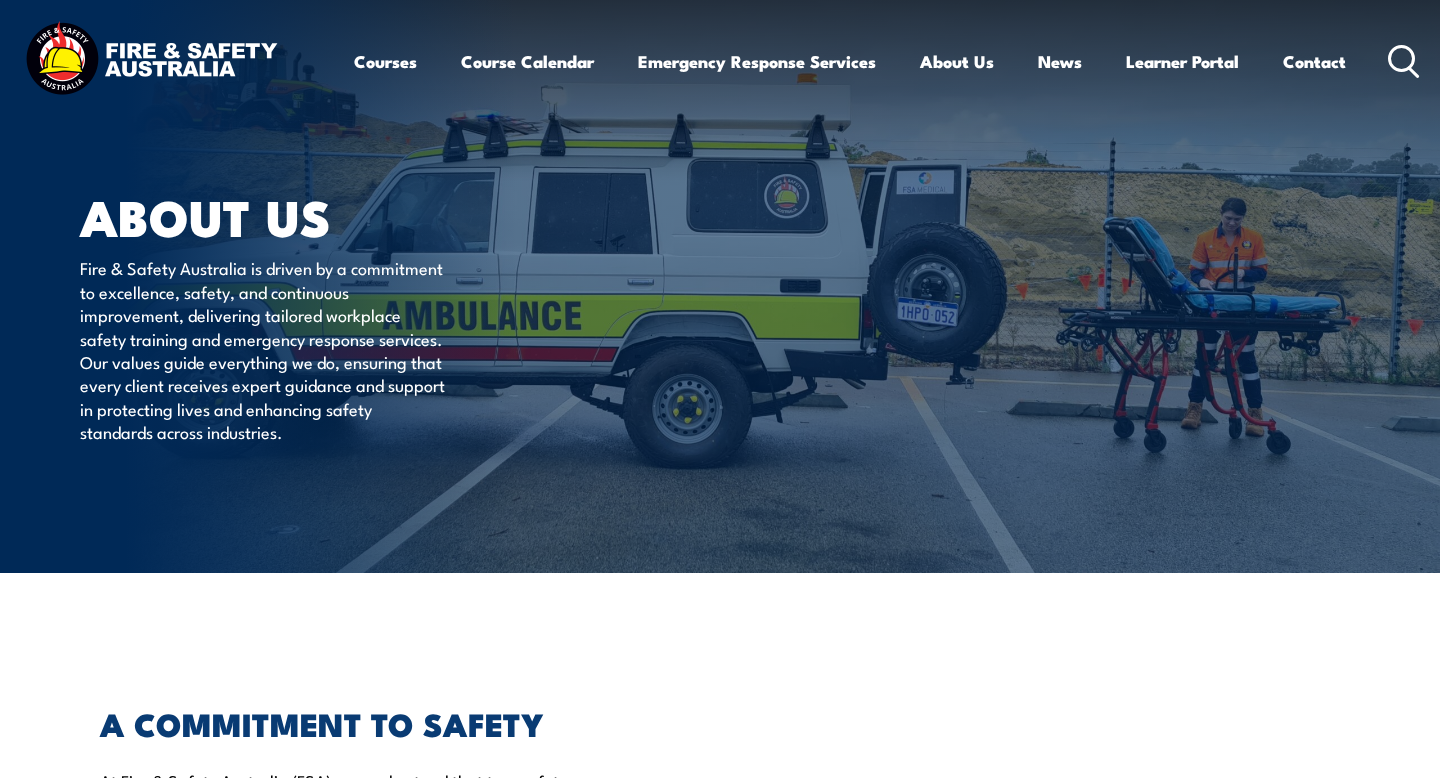 scroll, scrollTop: 0, scrollLeft: 0, axis: both 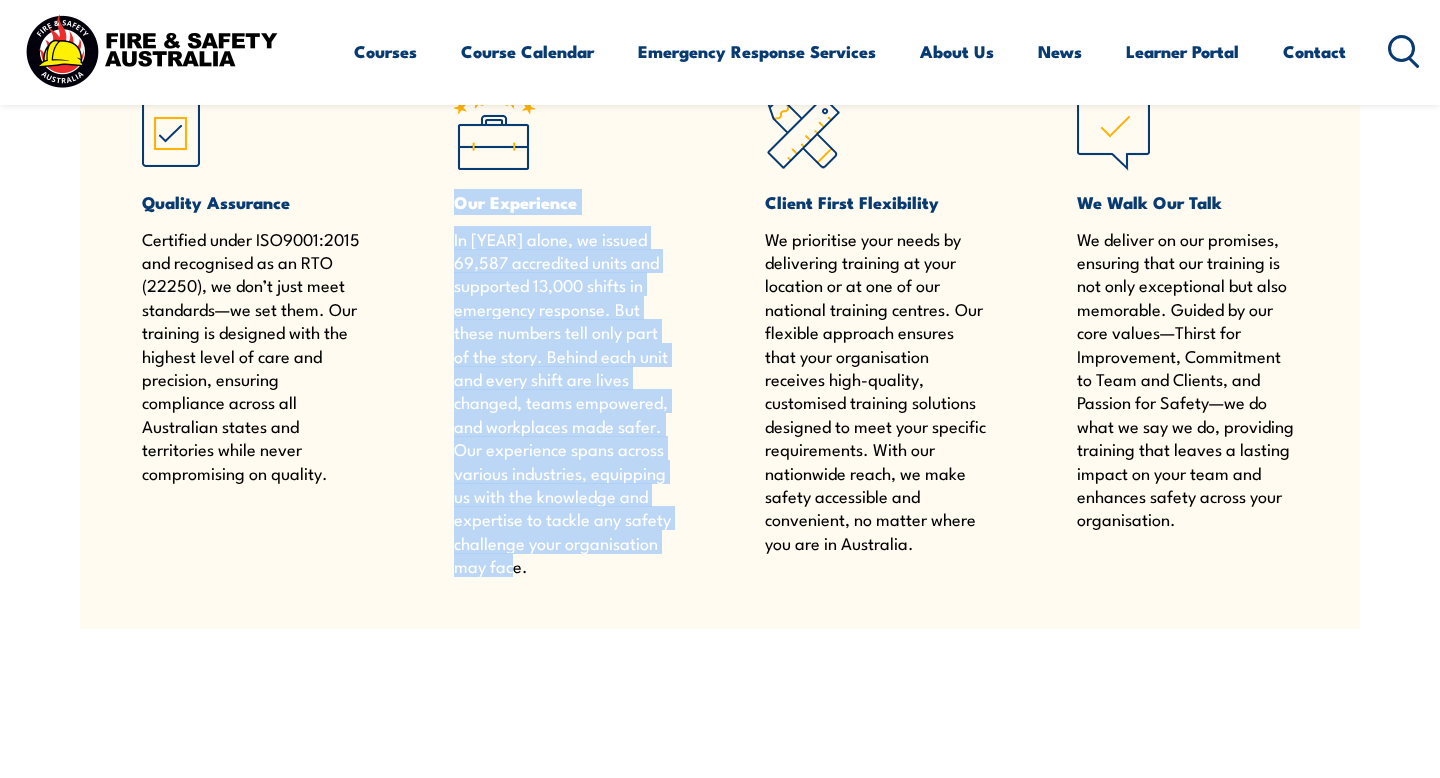 drag, startPoint x: 451, startPoint y: 207, endPoint x: 445, endPoint y: 609, distance: 402.04477 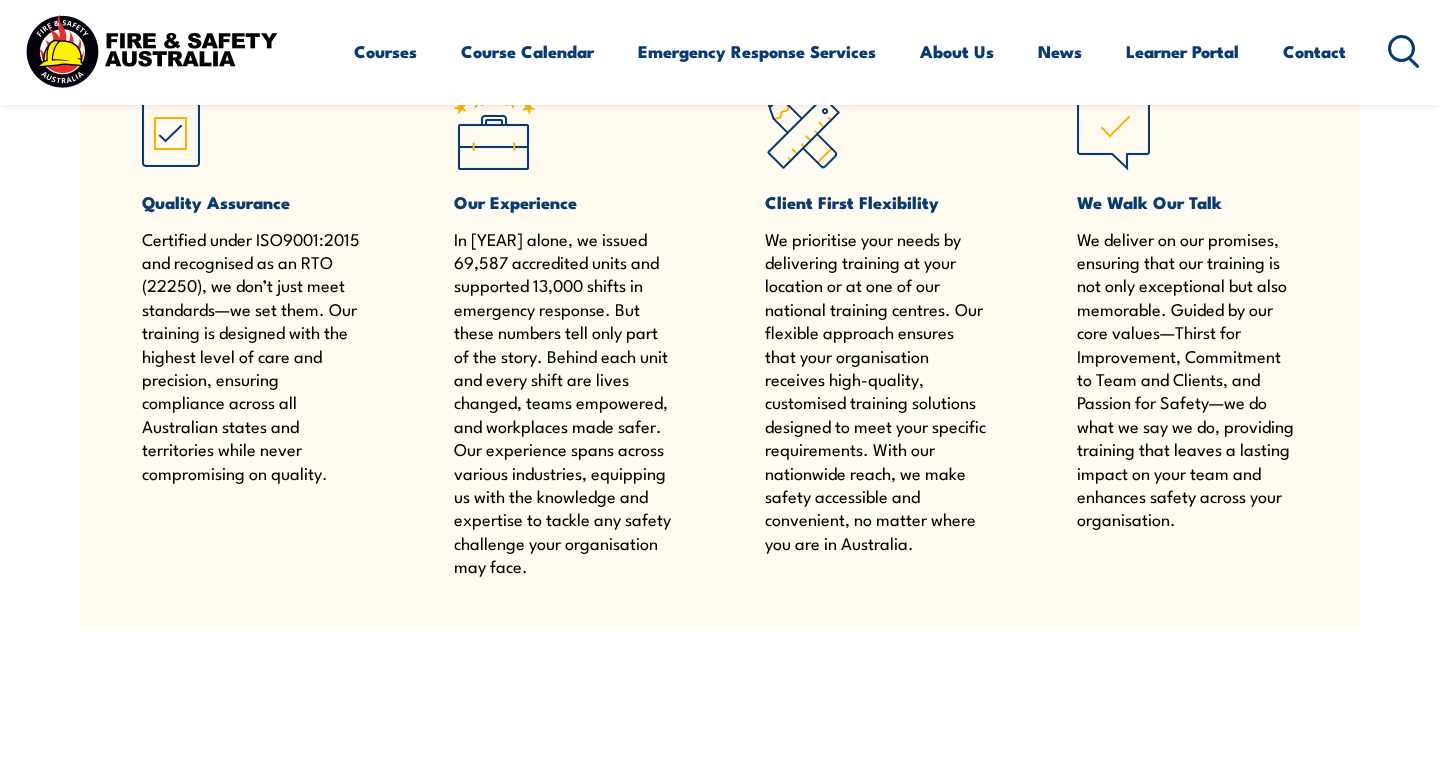 scroll, scrollTop: 1503, scrollLeft: 0, axis: vertical 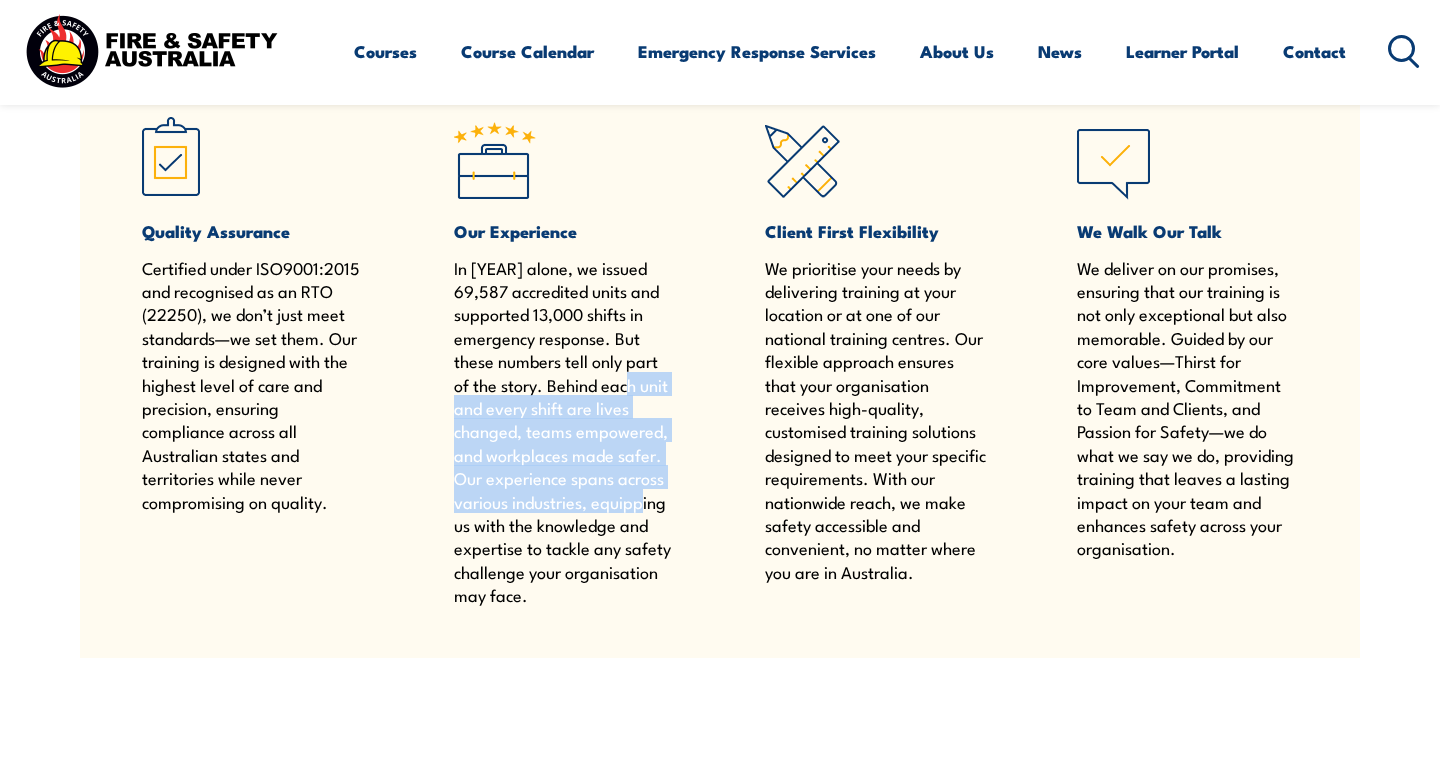 drag, startPoint x: 655, startPoint y: 494, endPoint x: 632, endPoint y: 321, distance: 174.5222 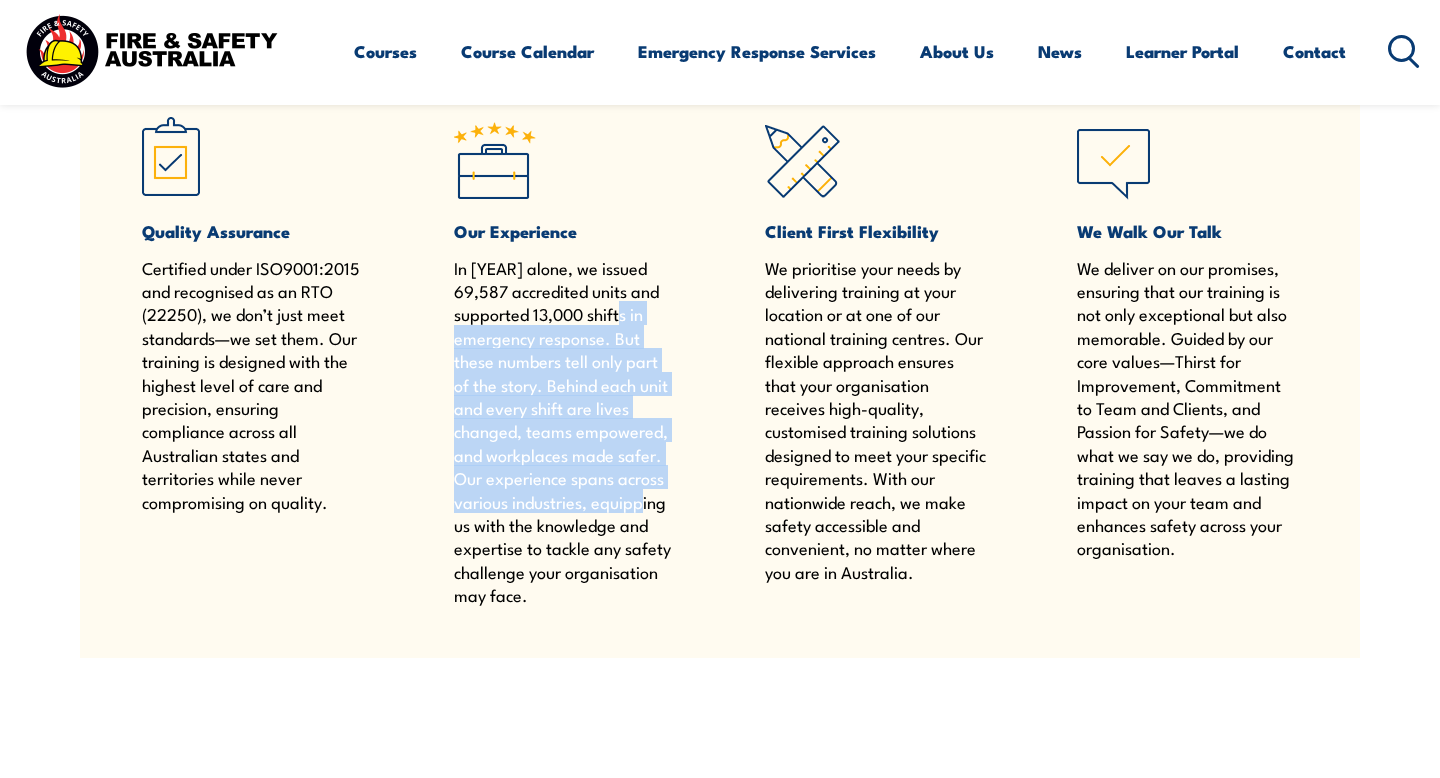 click on "In [YEAR] alone, we issued 69,587 accredited units and supported 13,000 shifts in emergency response. But these numbers tell only part of the story. Behind each unit and every shift are lives changed, teams empowered, and workplaces made safer. Our experience spans across various industries, equipping us with the knowledge and expertise to tackle any safety challenge your organisation may face." at bounding box center [564, 431] 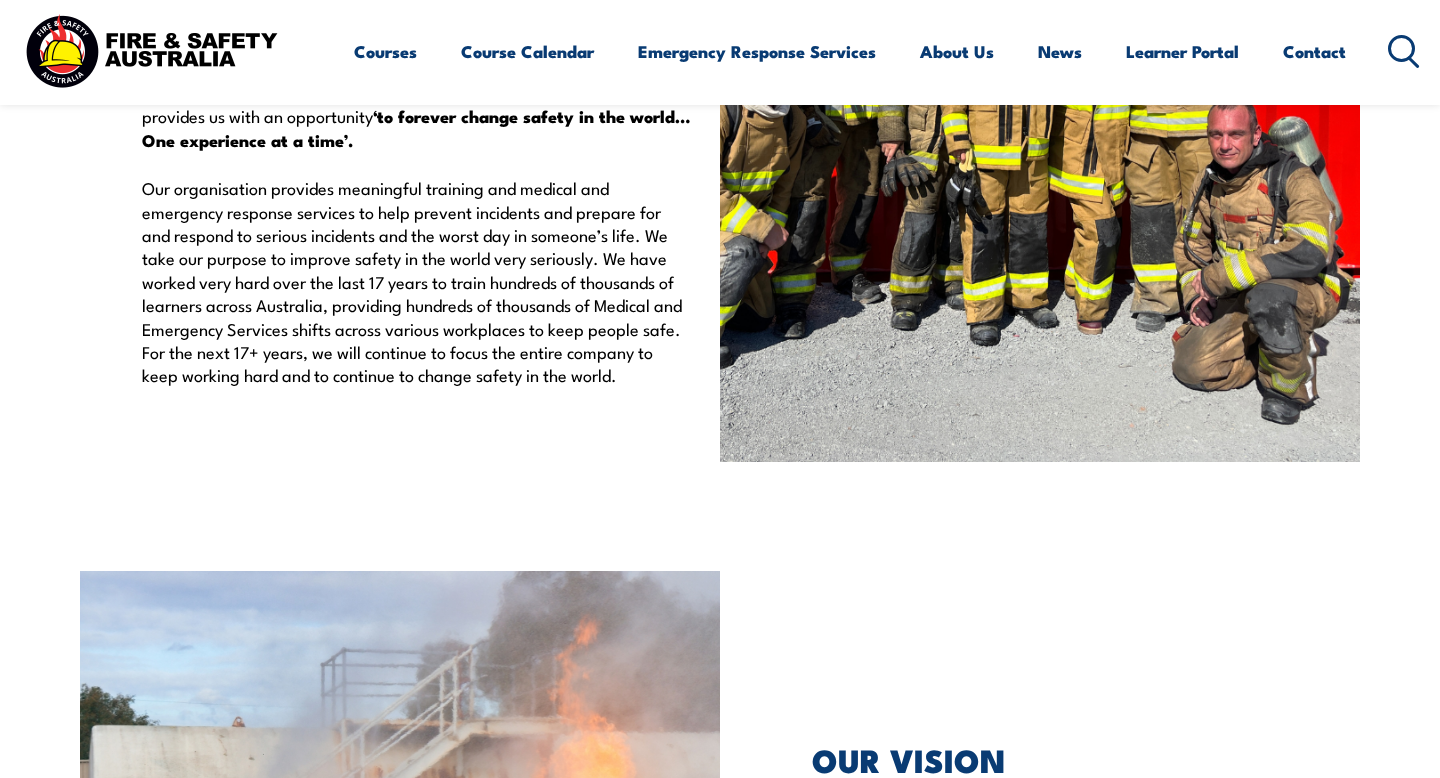 scroll, scrollTop: 4398, scrollLeft: 0, axis: vertical 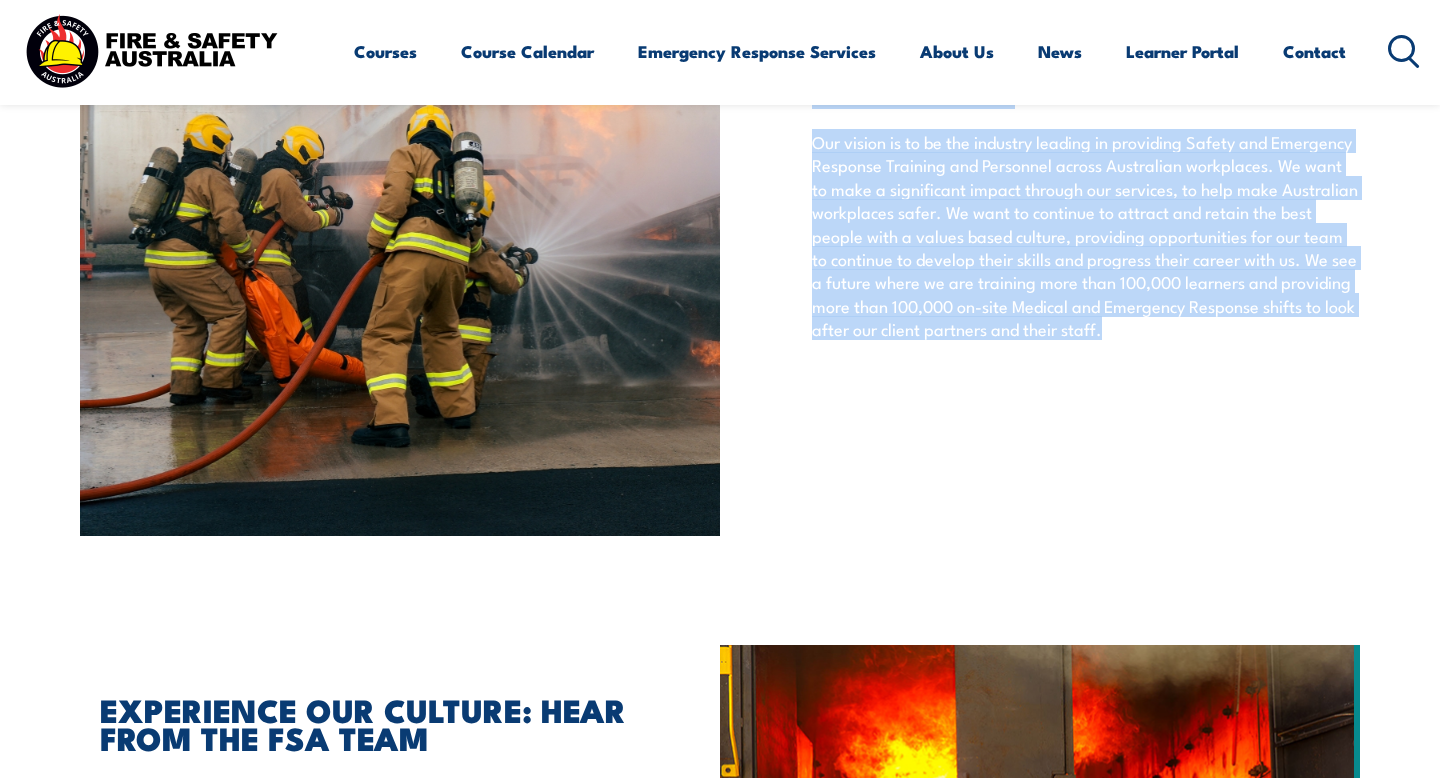 drag, startPoint x: 757, startPoint y: 354, endPoint x: 1041, endPoint y: 491, distance: 315.3173 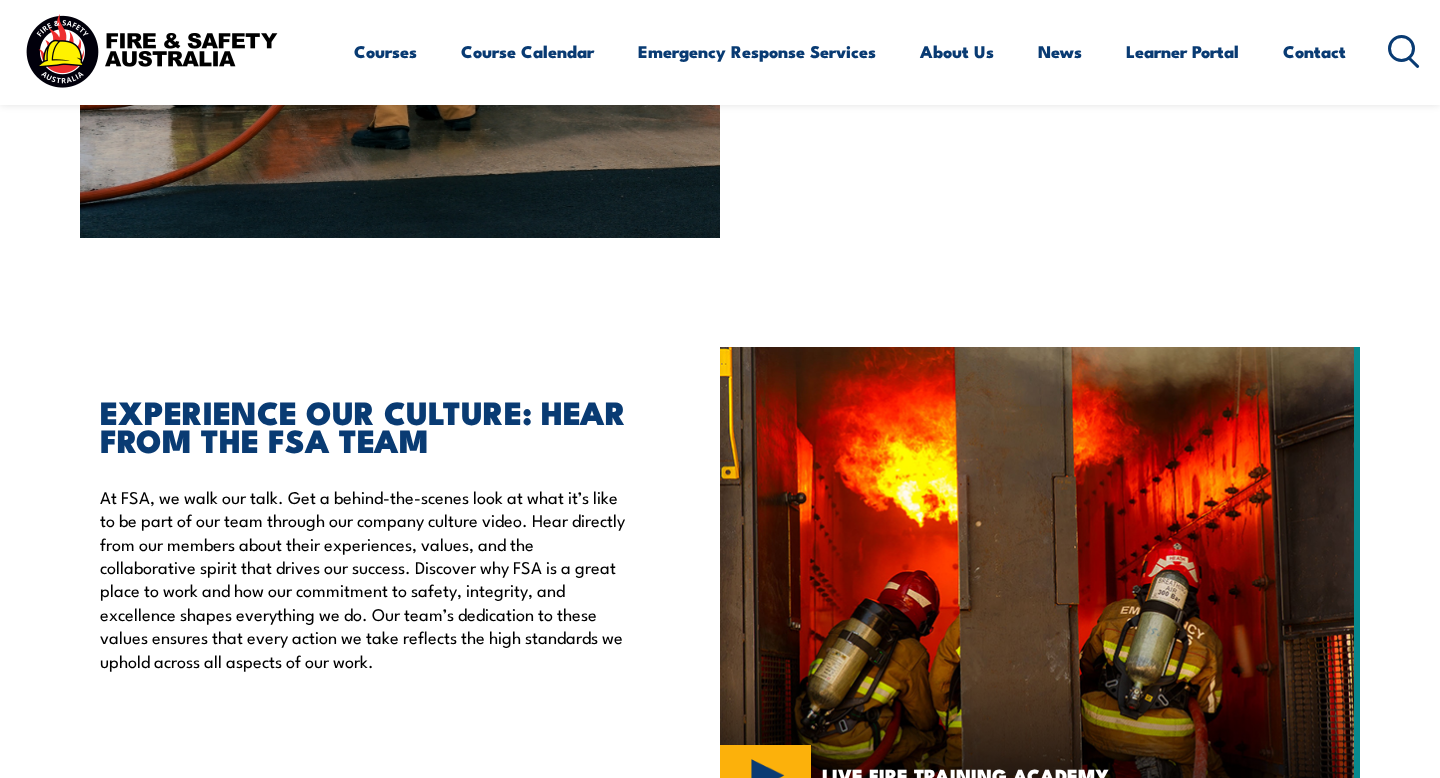 click on "EXPERIENCE OUR CULTURE: HEAR FROM THE FSA TEAM
At FSA, we walk our talk. Get a behind-the-scenes look at what it’s like to be part of our team through our company culture video. Hear directly from our members about their experiences, values, and the collaborative spirit that drives our success. Discover why FSA is a great place to work and how our commitment to safety, integrity, and excellence shapes everything we do. Our team’s dedication to these values ensures that every action we take reflects the high standards we uphold across all aspects of our work." at bounding box center (400, 577) 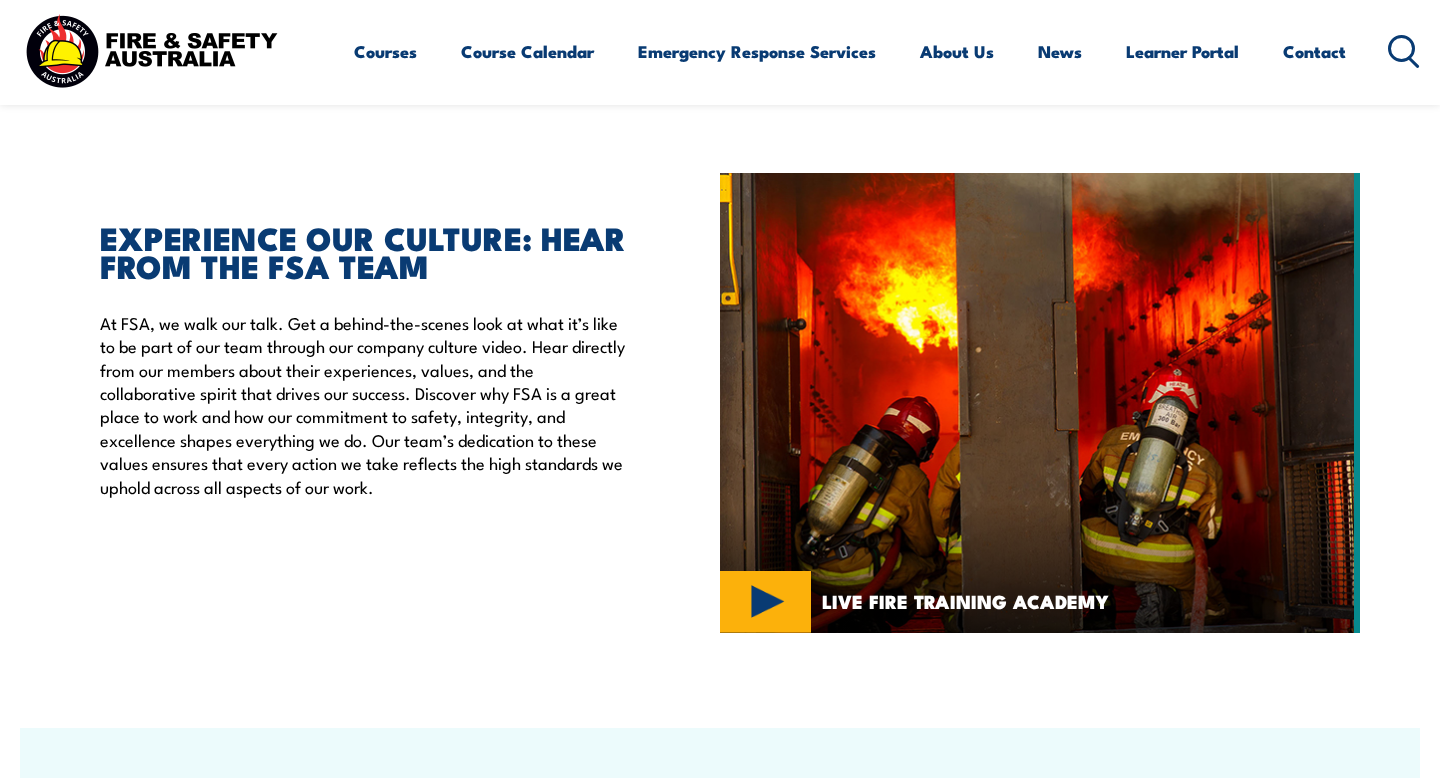 scroll, scrollTop: 5551, scrollLeft: 0, axis: vertical 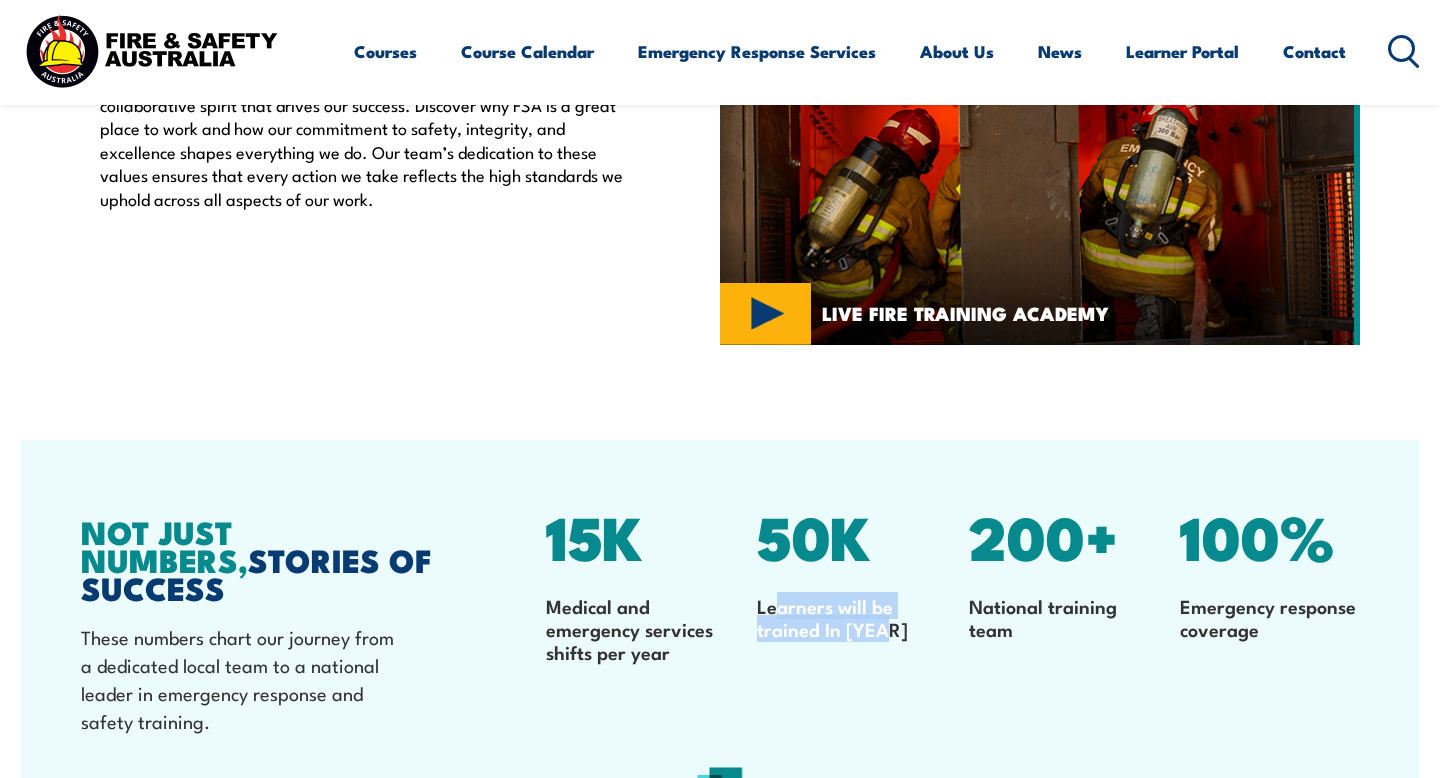 drag, startPoint x: 776, startPoint y: 598, endPoint x: 839, endPoint y: 669, distance: 94.92102 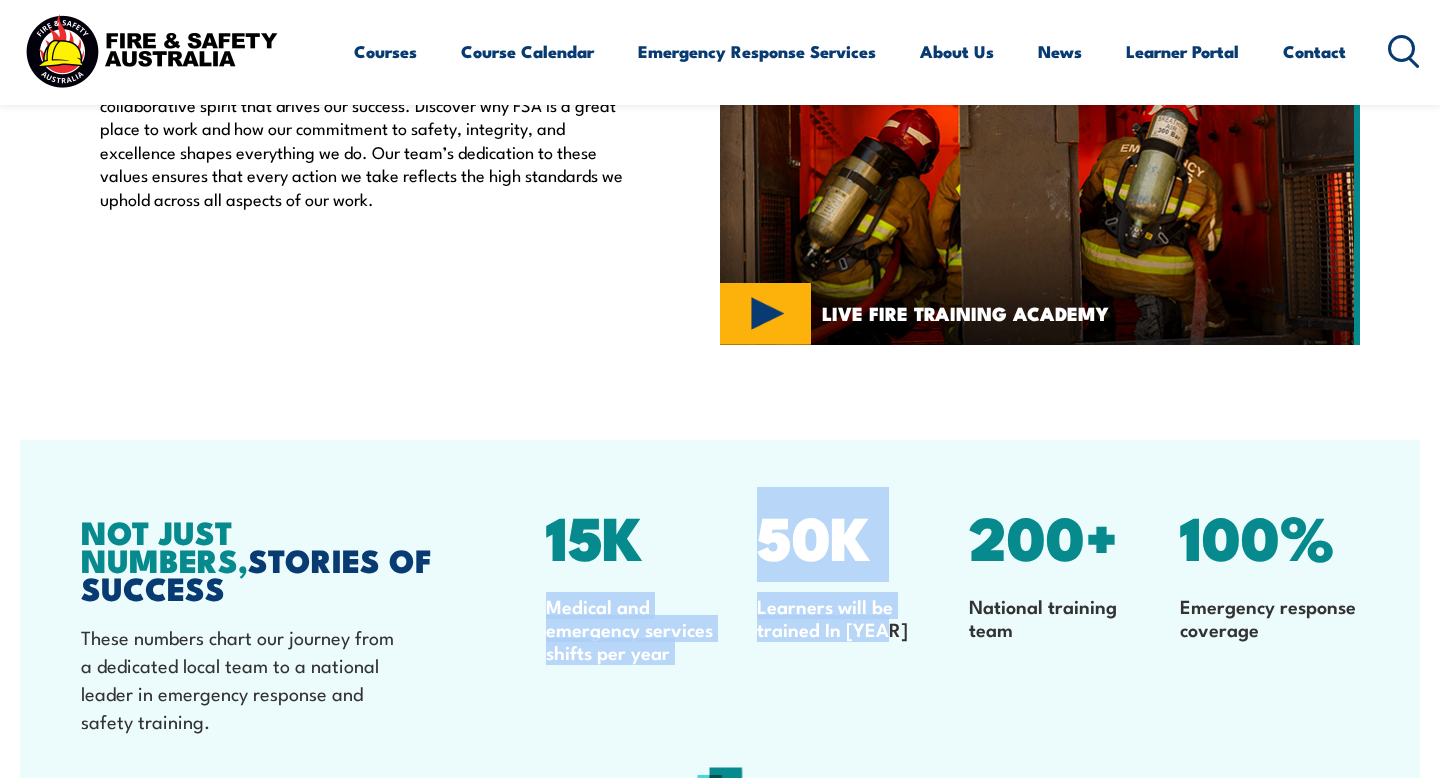 drag, startPoint x: 839, startPoint y: 668, endPoint x: 819, endPoint y: 488, distance: 181.1077 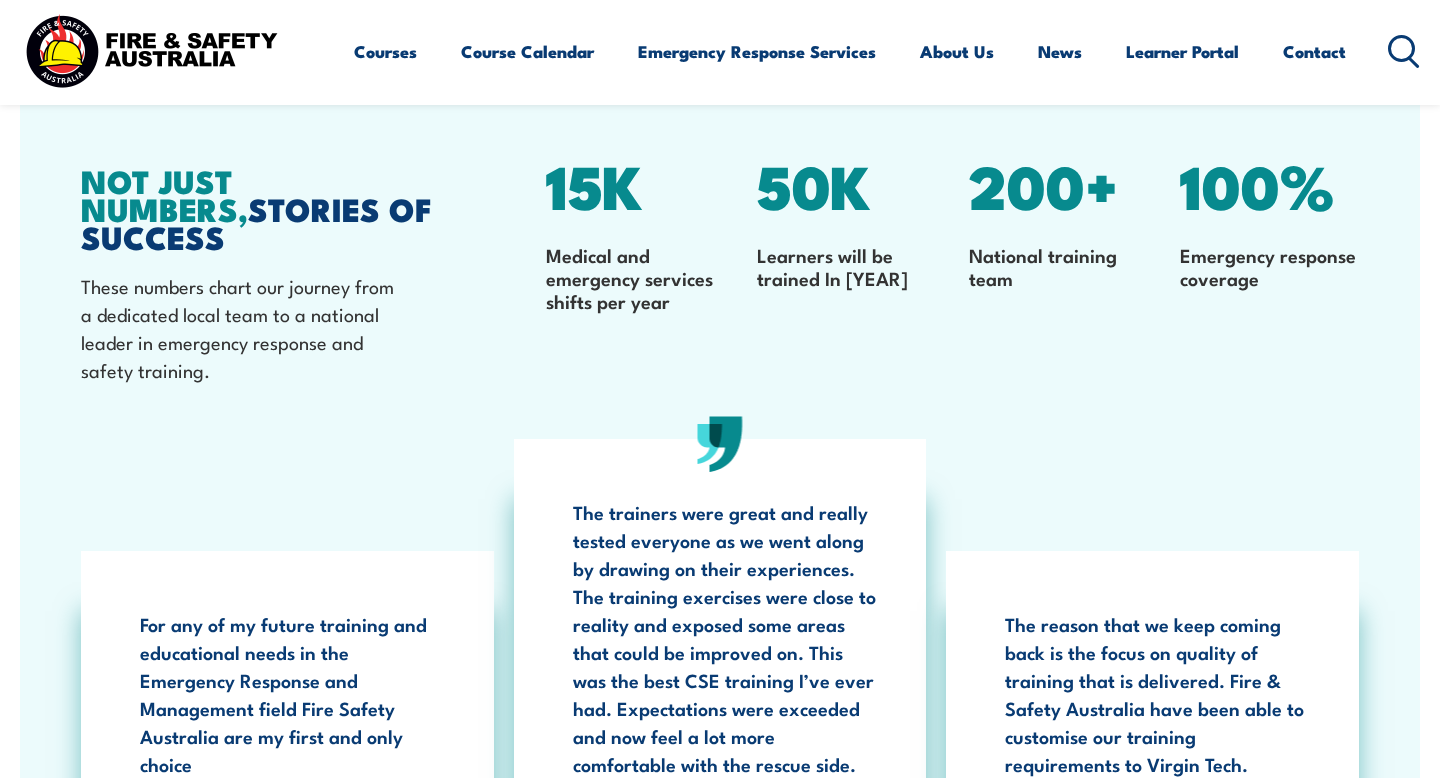 scroll, scrollTop: 5903, scrollLeft: 0, axis: vertical 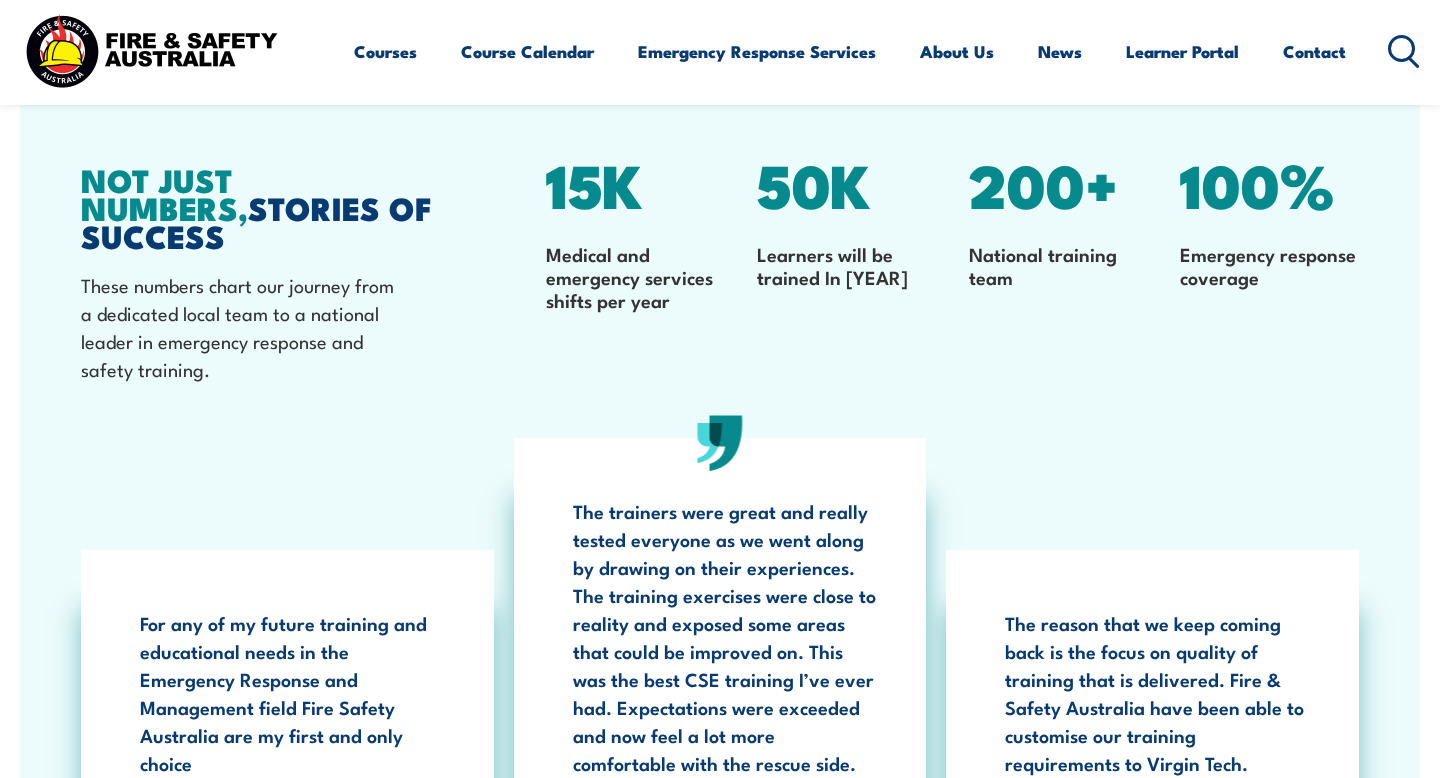 click on "NOT JUST NUMBERS,  STORIES OF SUCCESS
These numbers chart our journey from a dedicated local team to a national leader in emergency response and safety training.
15K
Medical and emergency services shifts per year
50K
Learners will be trained In 2025
200+
National training team
100%
Emergency response coverage" at bounding box center (720, 286) 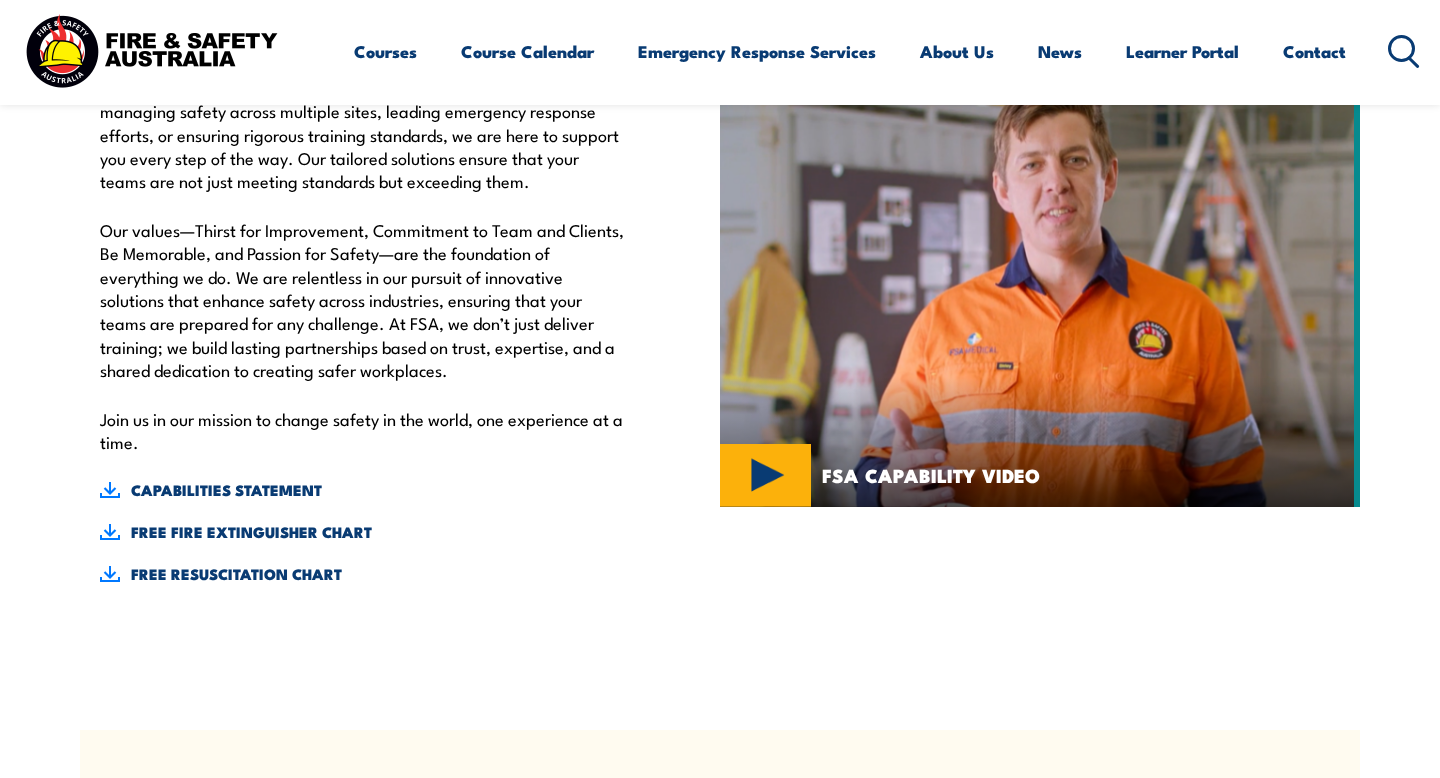 scroll, scrollTop: 509, scrollLeft: 0, axis: vertical 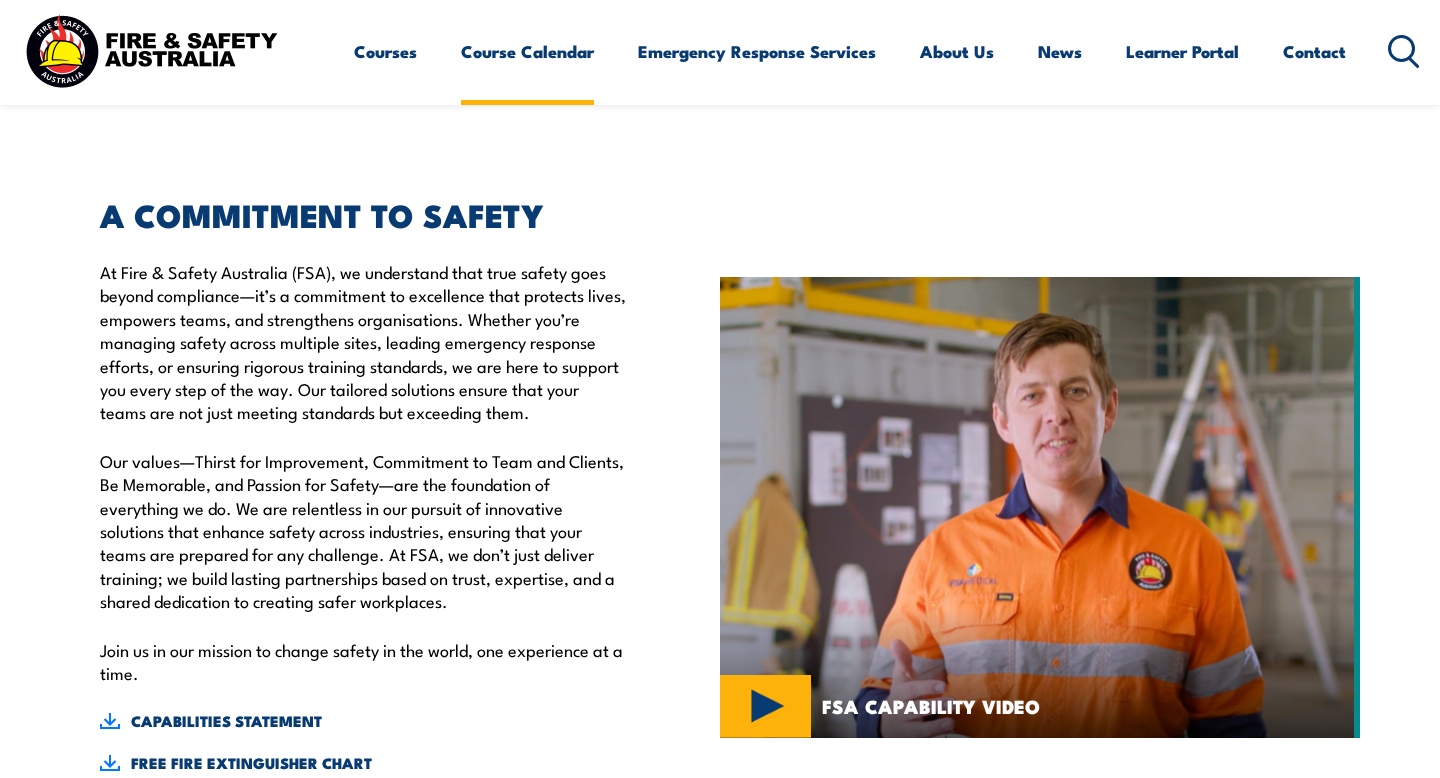 click on "Course Calendar" at bounding box center (527, 51) 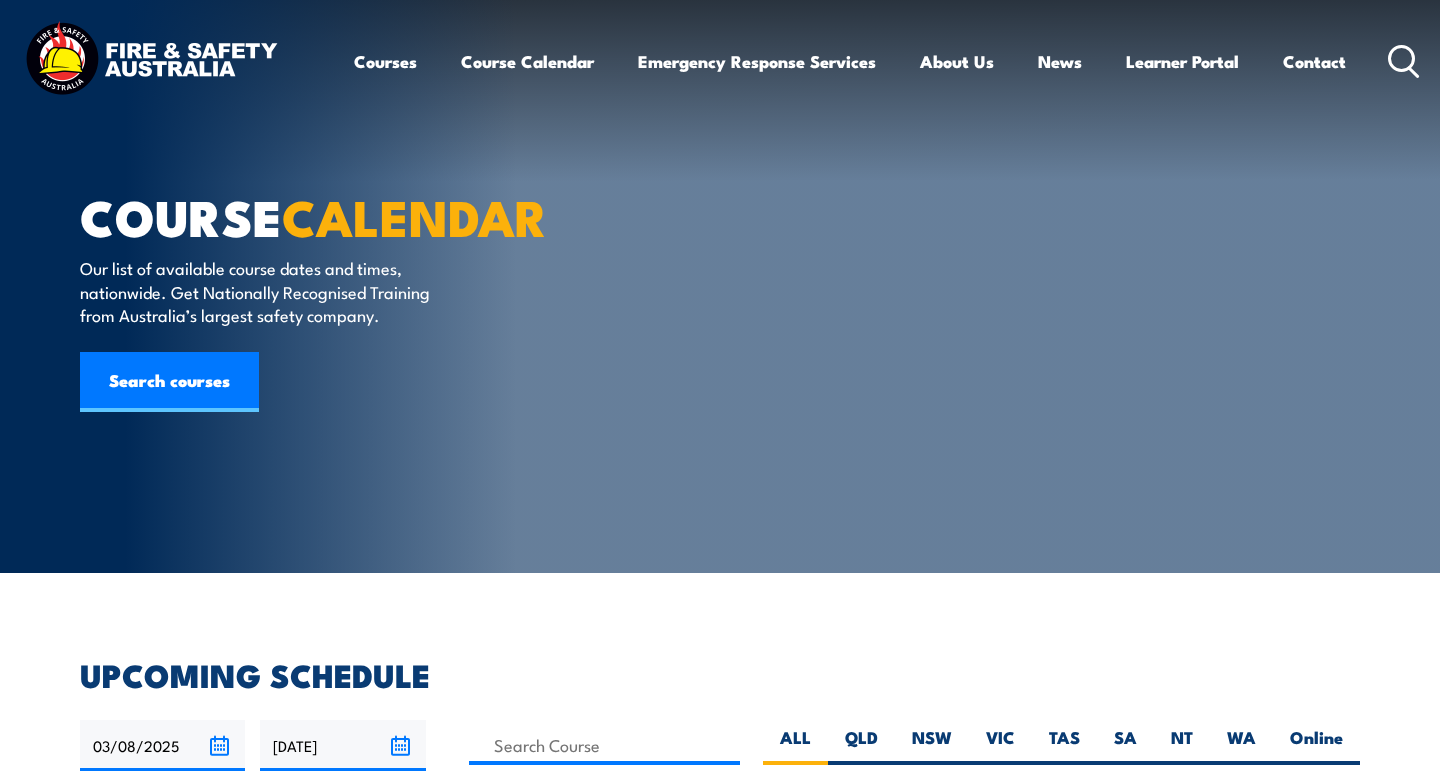 scroll, scrollTop: 0, scrollLeft: 0, axis: both 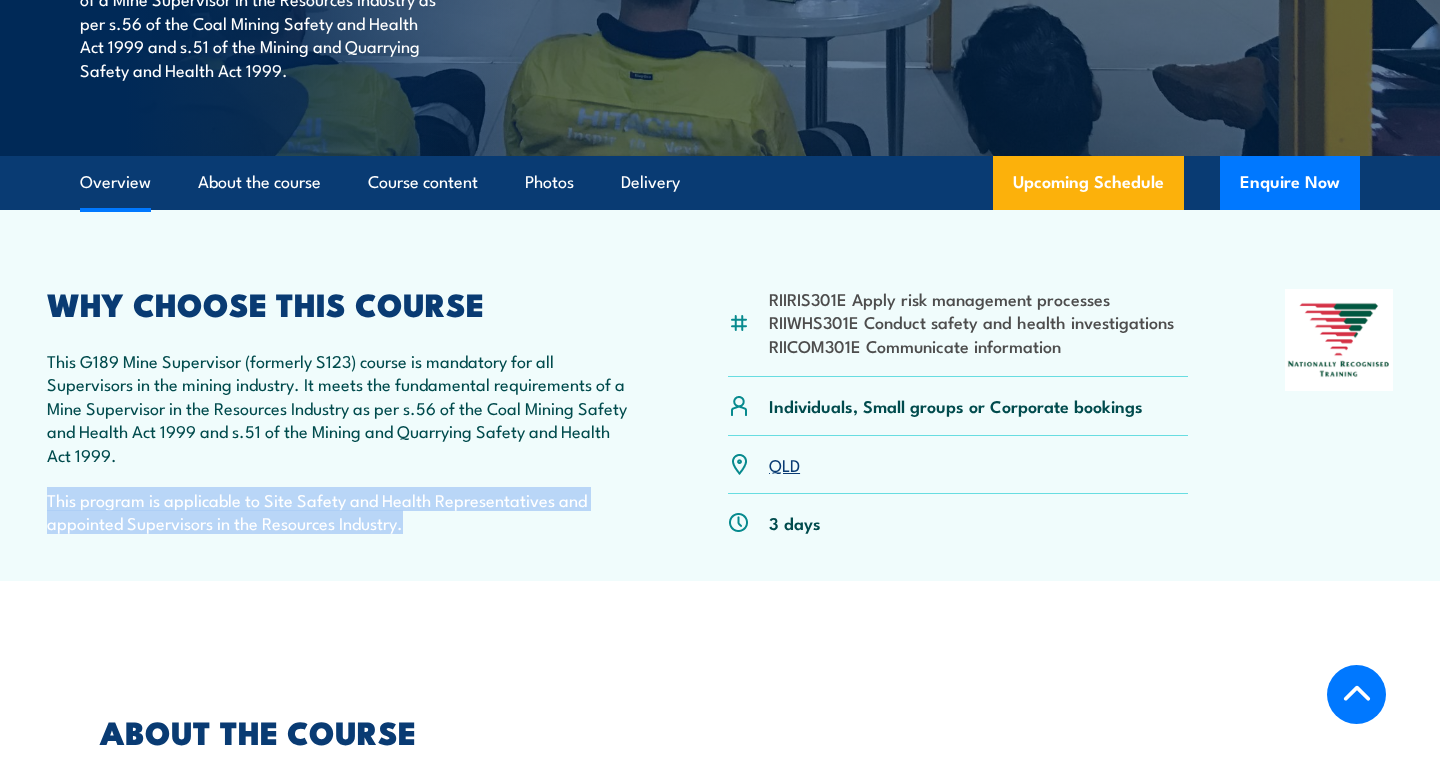 drag, startPoint x: 715, startPoint y: 339, endPoint x: 635, endPoint y: 465, distance: 149.25146 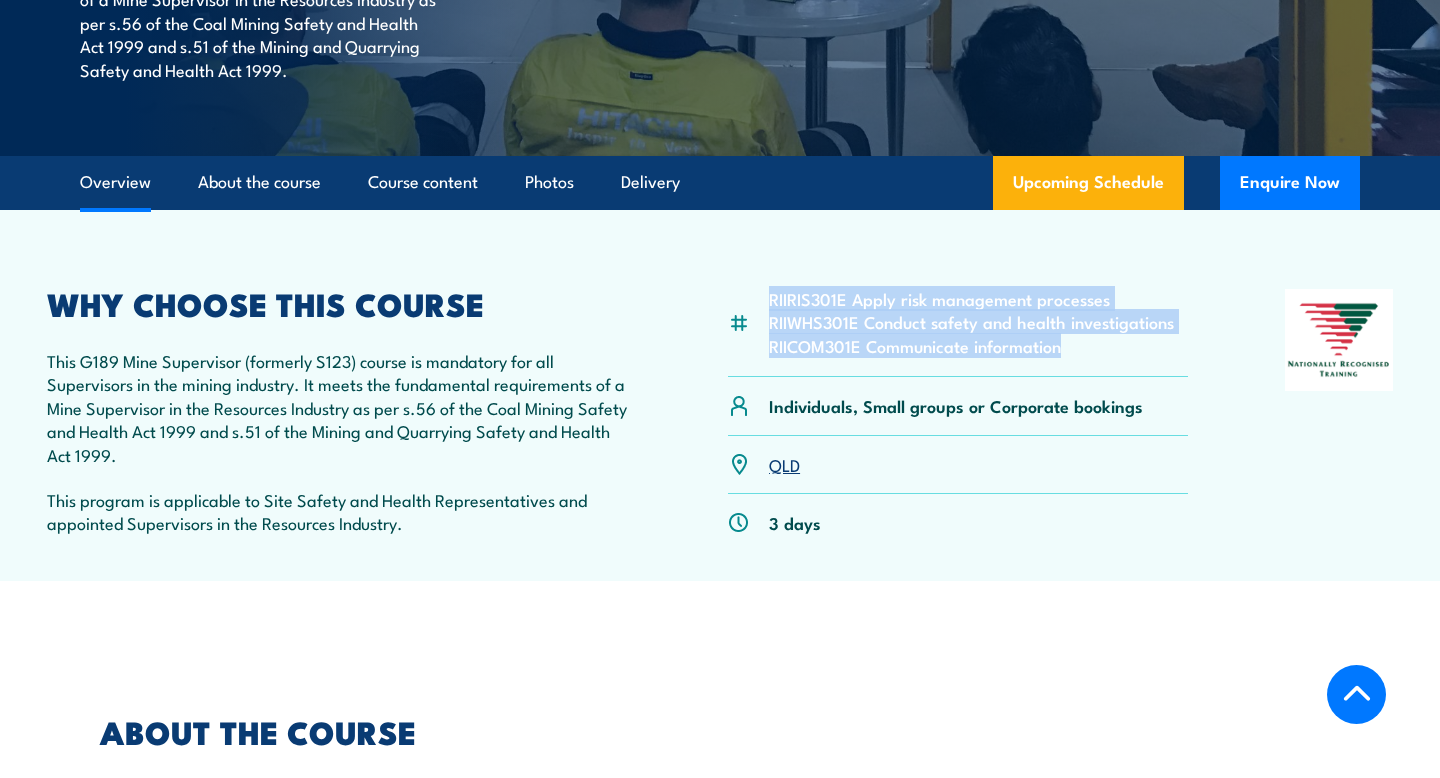 drag, startPoint x: 733, startPoint y: 287, endPoint x: 759, endPoint y: 415, distance: 130.61394 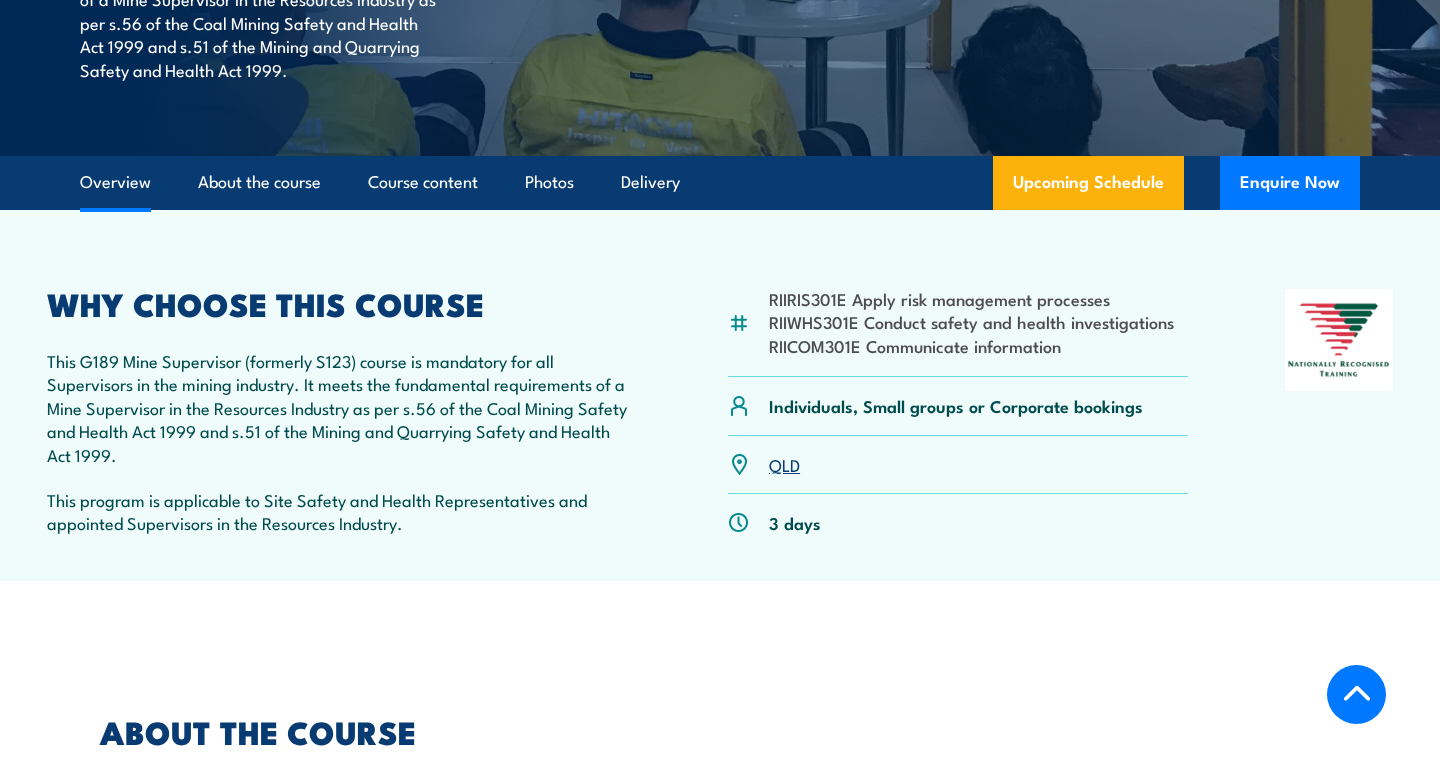 click on "RIIRIS301E Apply risk management processes
RIIWHS301E Conduct safety and health investigations
RIICOM301E Communicate information
Individuals, Small groups or Corporate bookings" at bounding box center (720, 423) 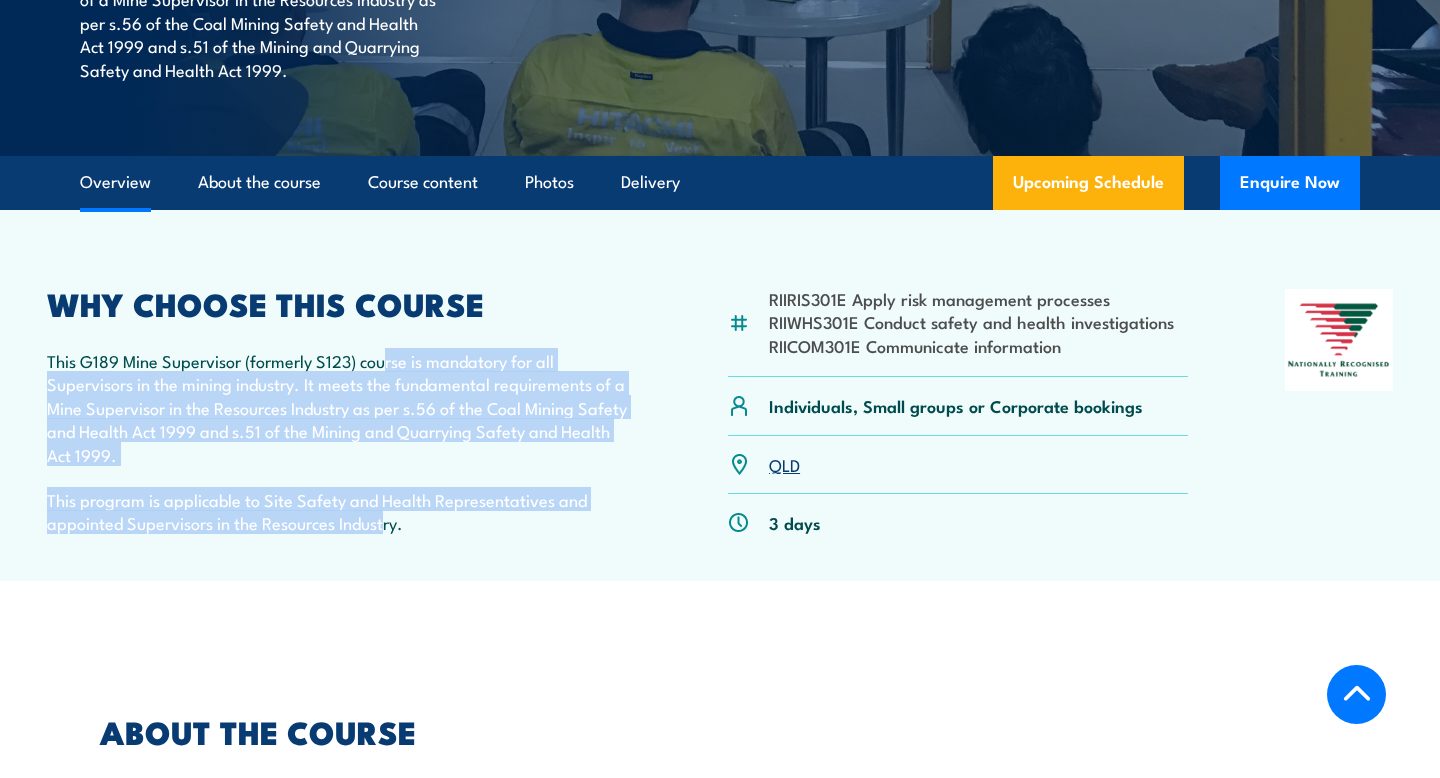 drag, startPoint x: 384, startPoint y: 349, endPoint x: 384, endPoint y: 514, distance: 165 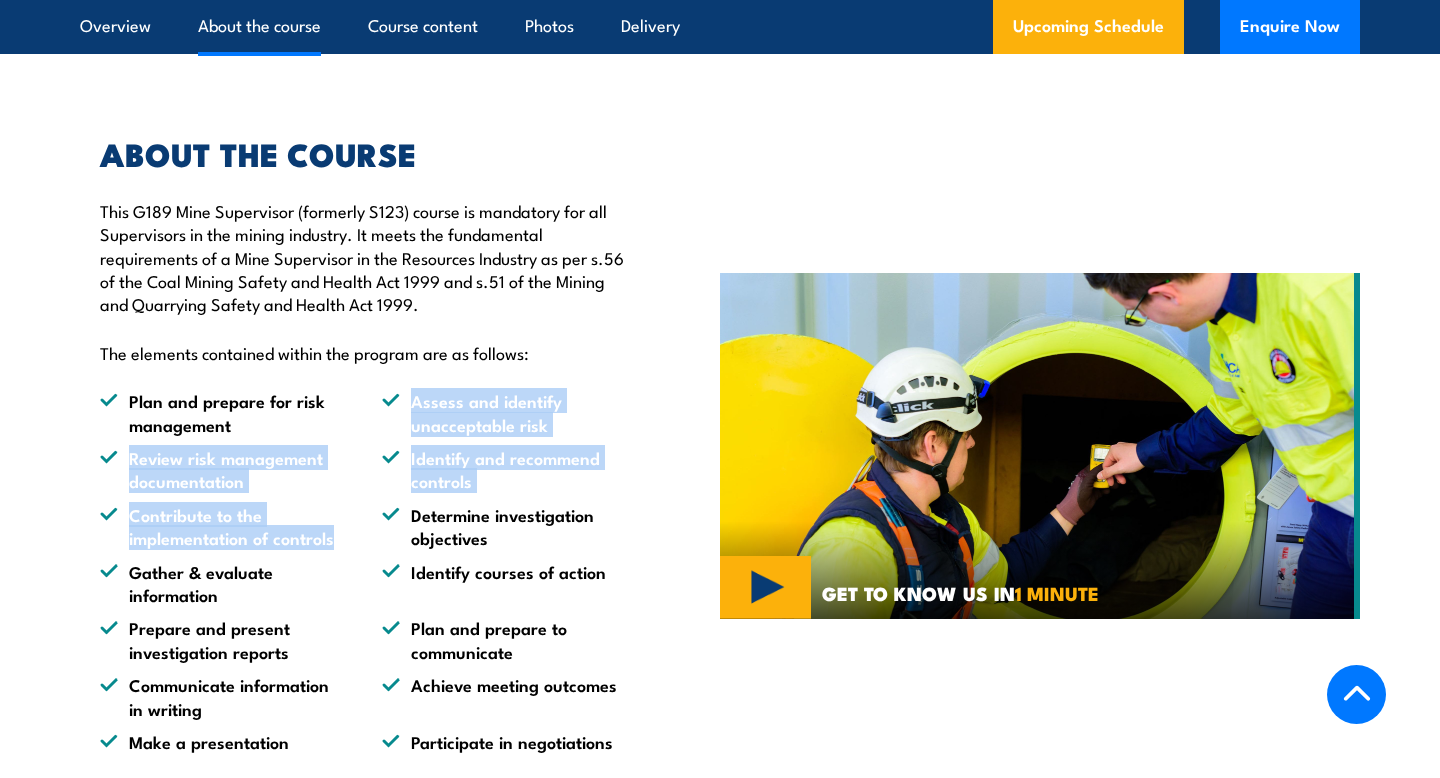 drag, startPoint x: 336, startPoint y: 436, endPoint x: 336, endPoint y: 642, distance: 206 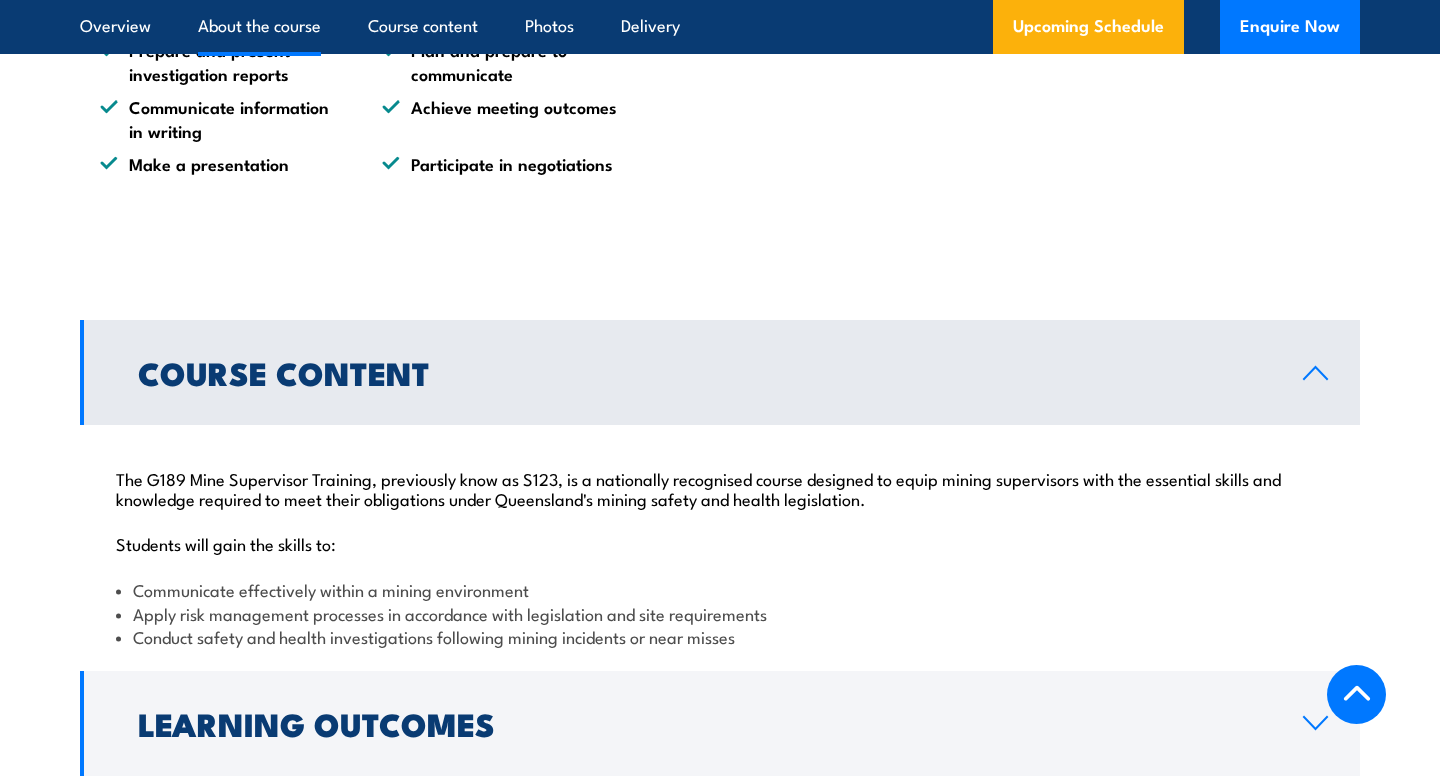 click on "Conduct safety and health investigations following mining incidents or near misses" at bounding box center (720, 636) 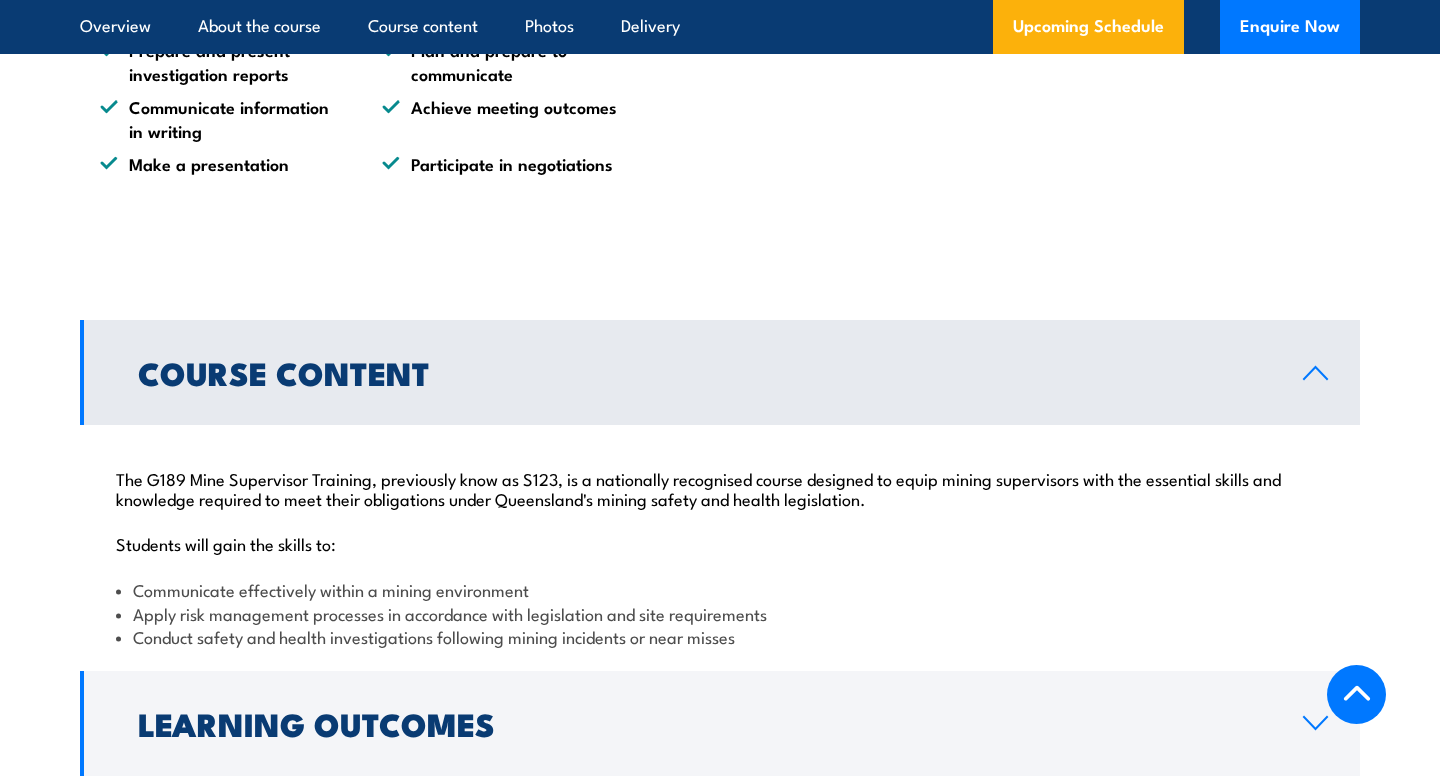 scroll, scrollTop: 1952, scrollLeft: 0, axis: vertical 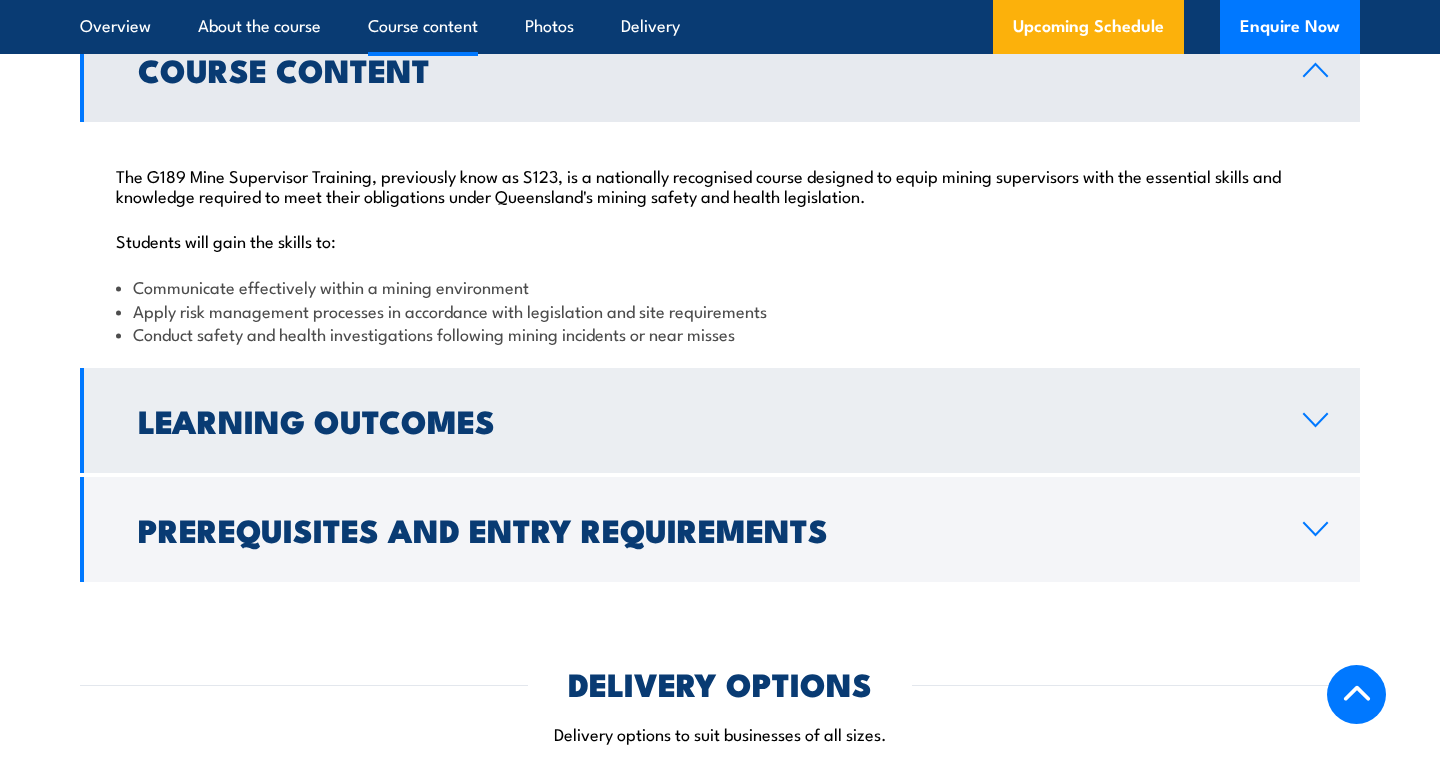 click on "Learning Outcomes" at bounding box center (704, 420) 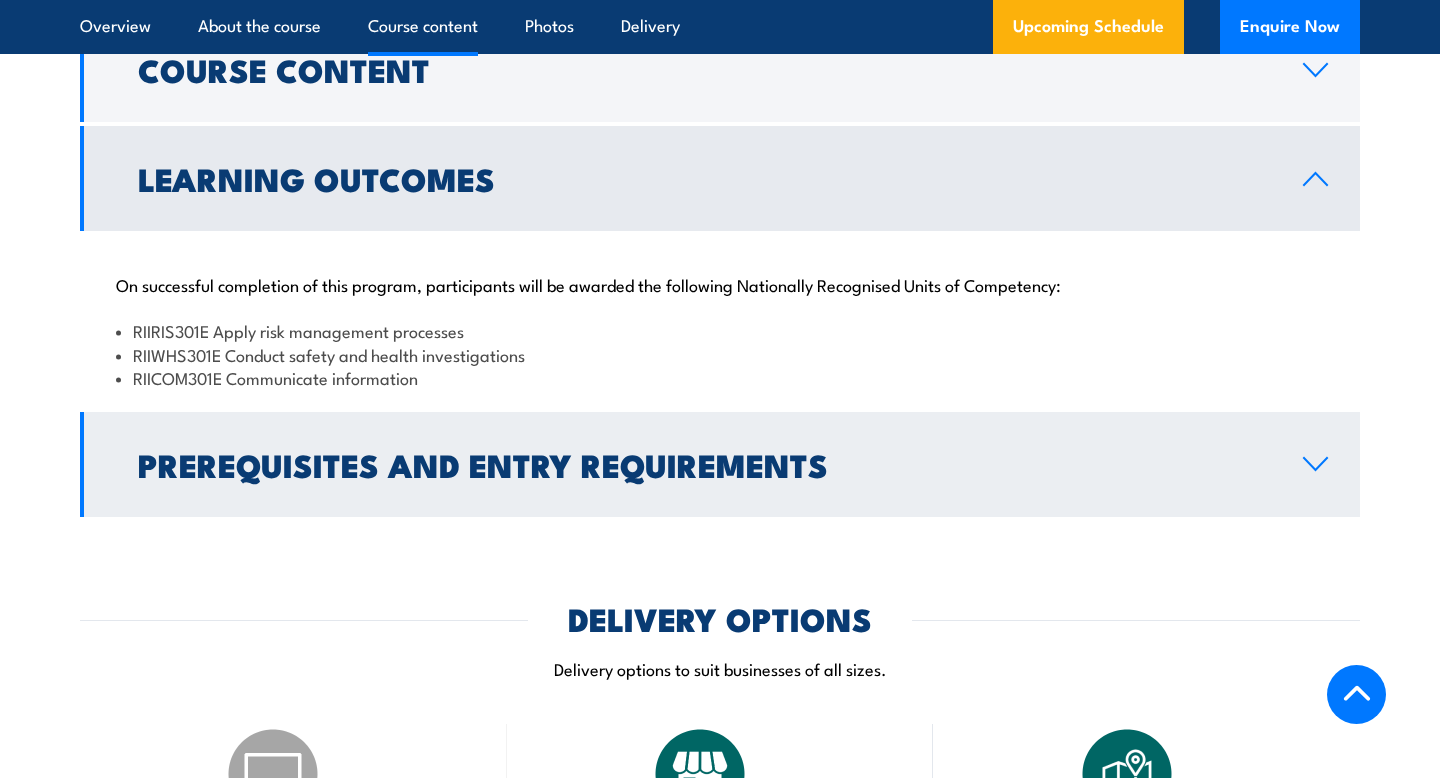 click on "Prerequisites and Entry Requirements" at bounding box center [704, 464] 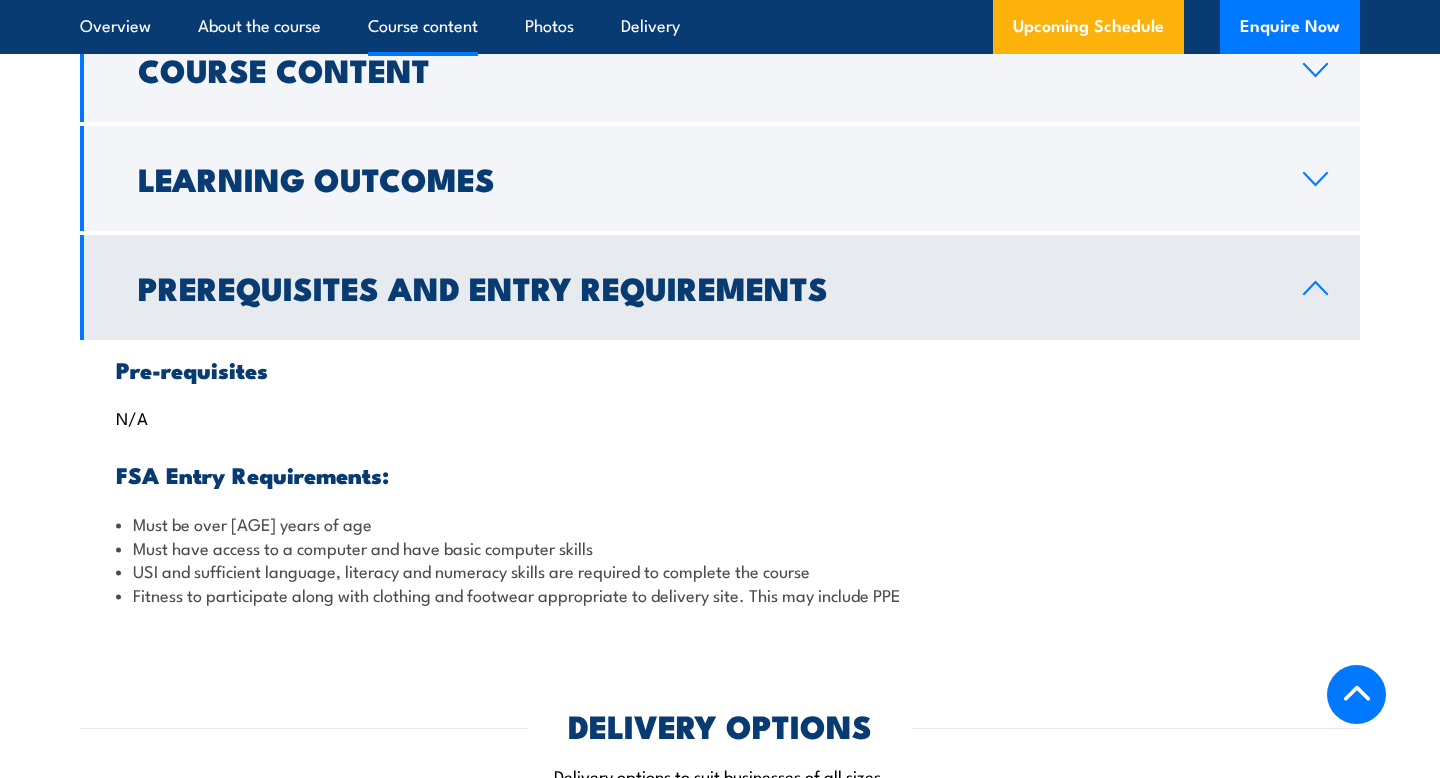 click on "FSA Entry Requirements:" at bounding box center [720, 474] 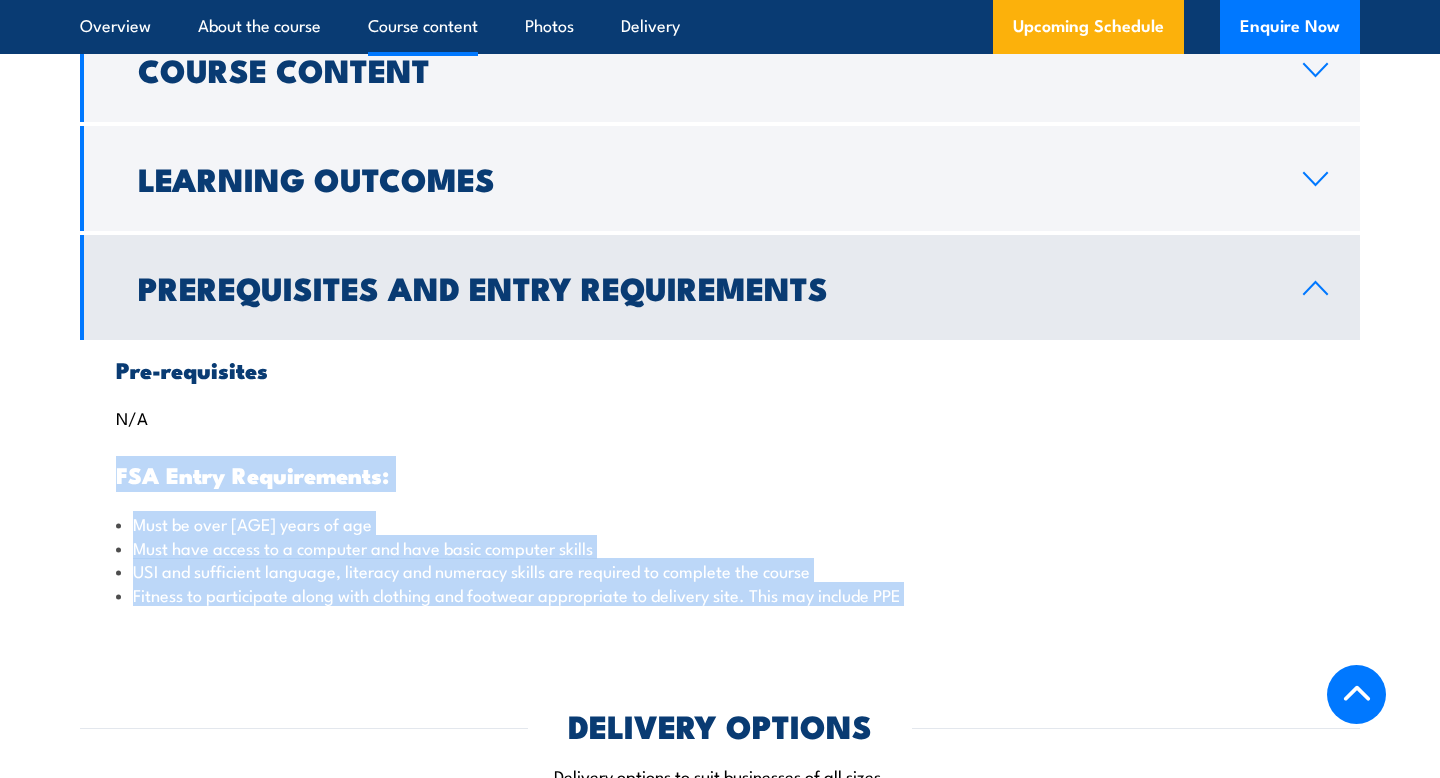 drag, startPoint x: 77, startPoint y: 429, endPoint x: 233, endPoint y: 636, distance: 259.20068 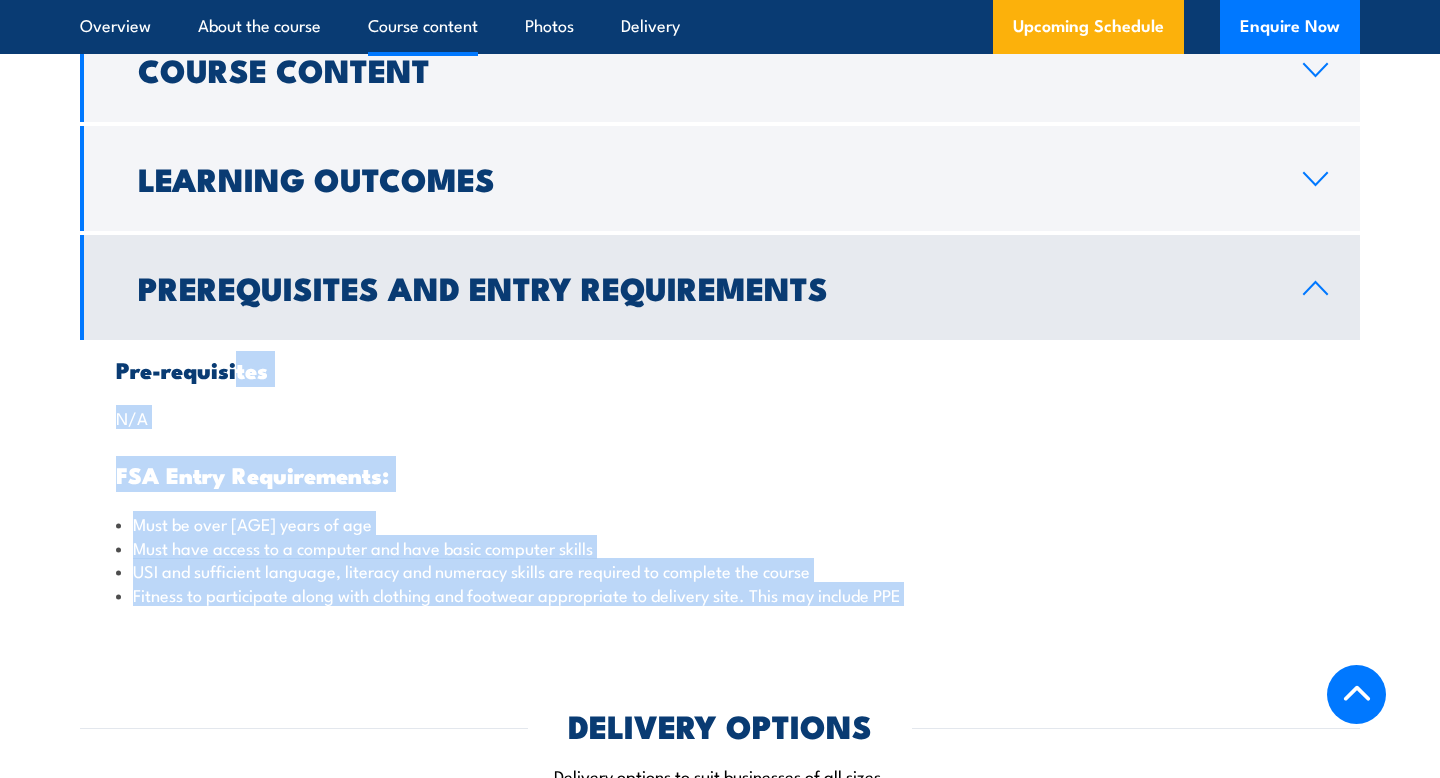 drag, startPoint x: 233, startPoint y: 636, endPoint x: 252, endPoint y: 378, distance: 258.69867 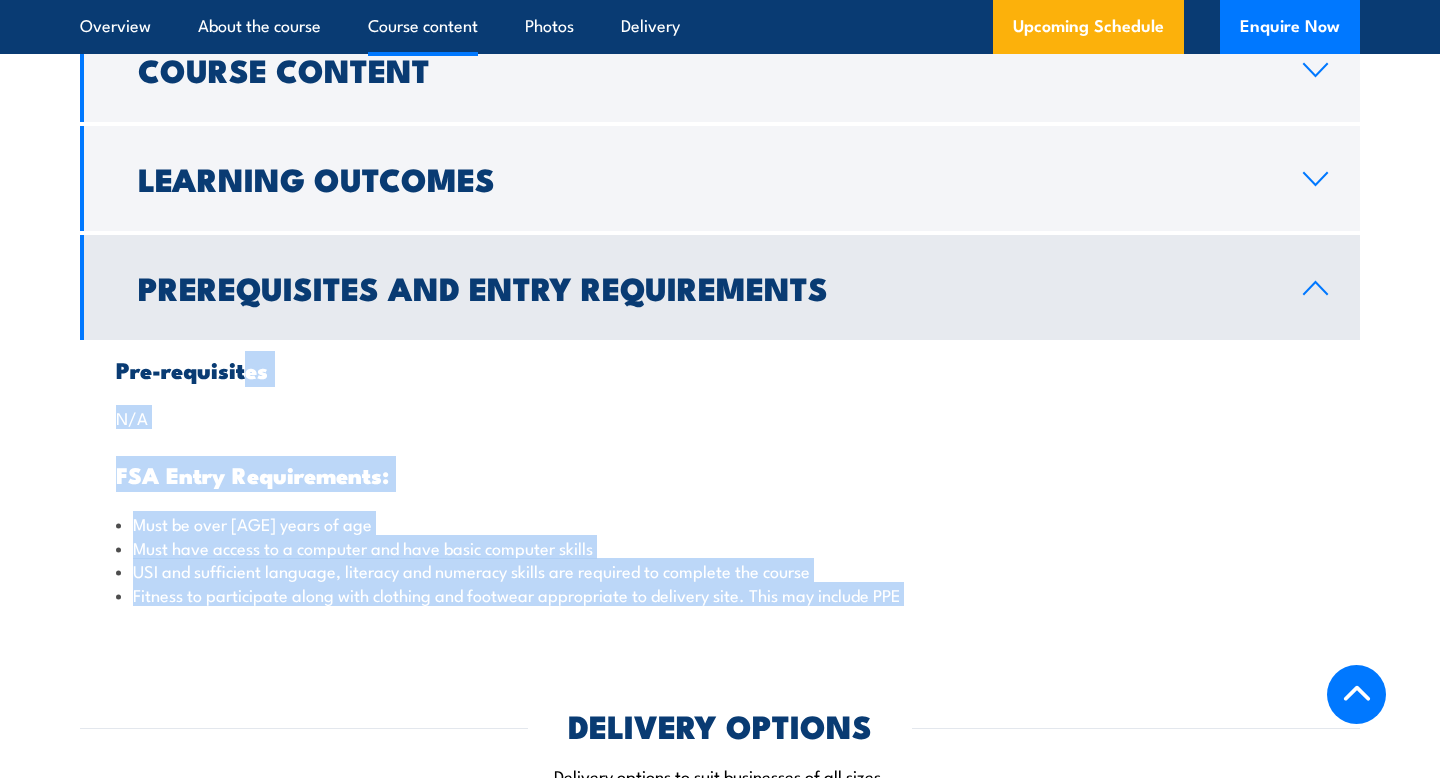 click on "Pre-requisites" at bounding box center [720, 369] 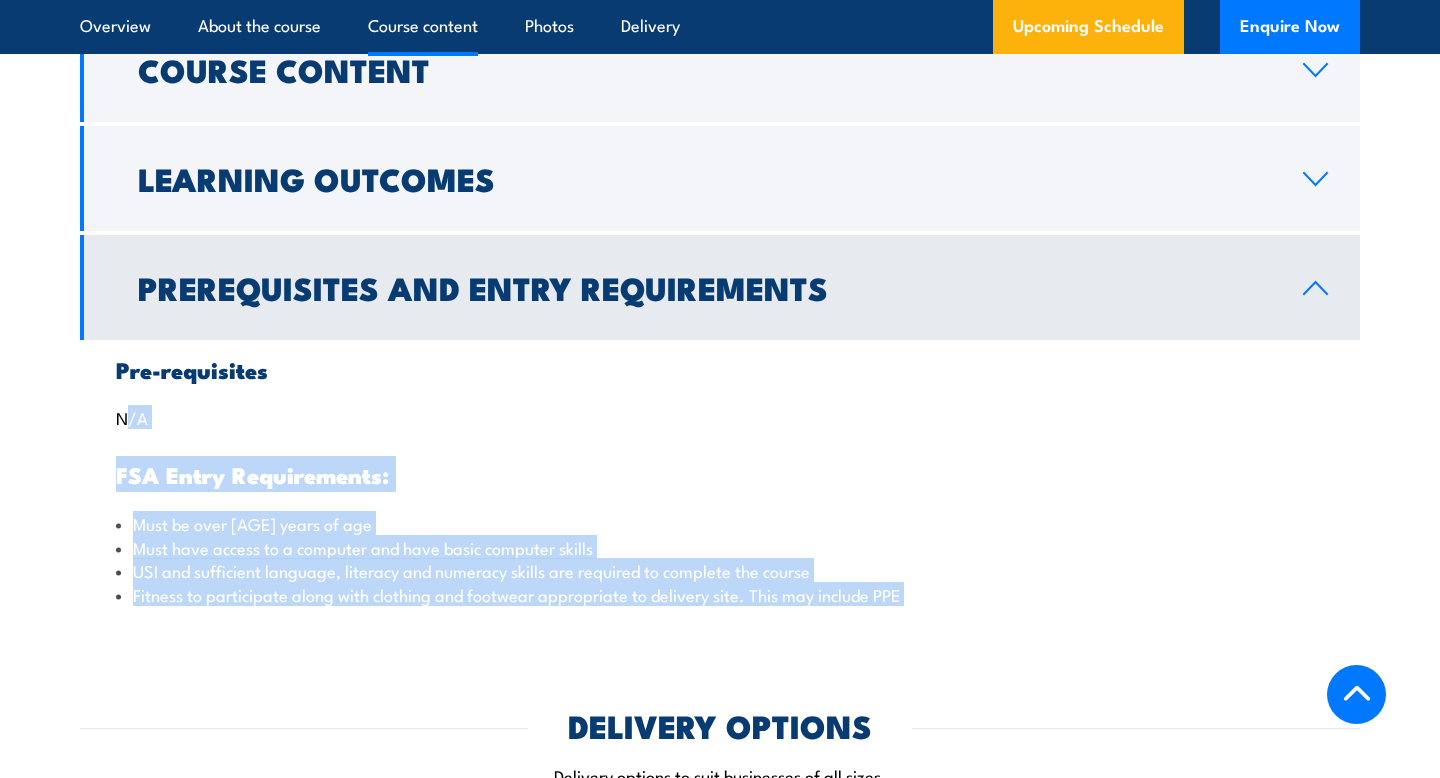 drag, startPoint x: 127, startPoint y: 420, endPoint x: 156, endPoint y: 659, distance: 240.75299 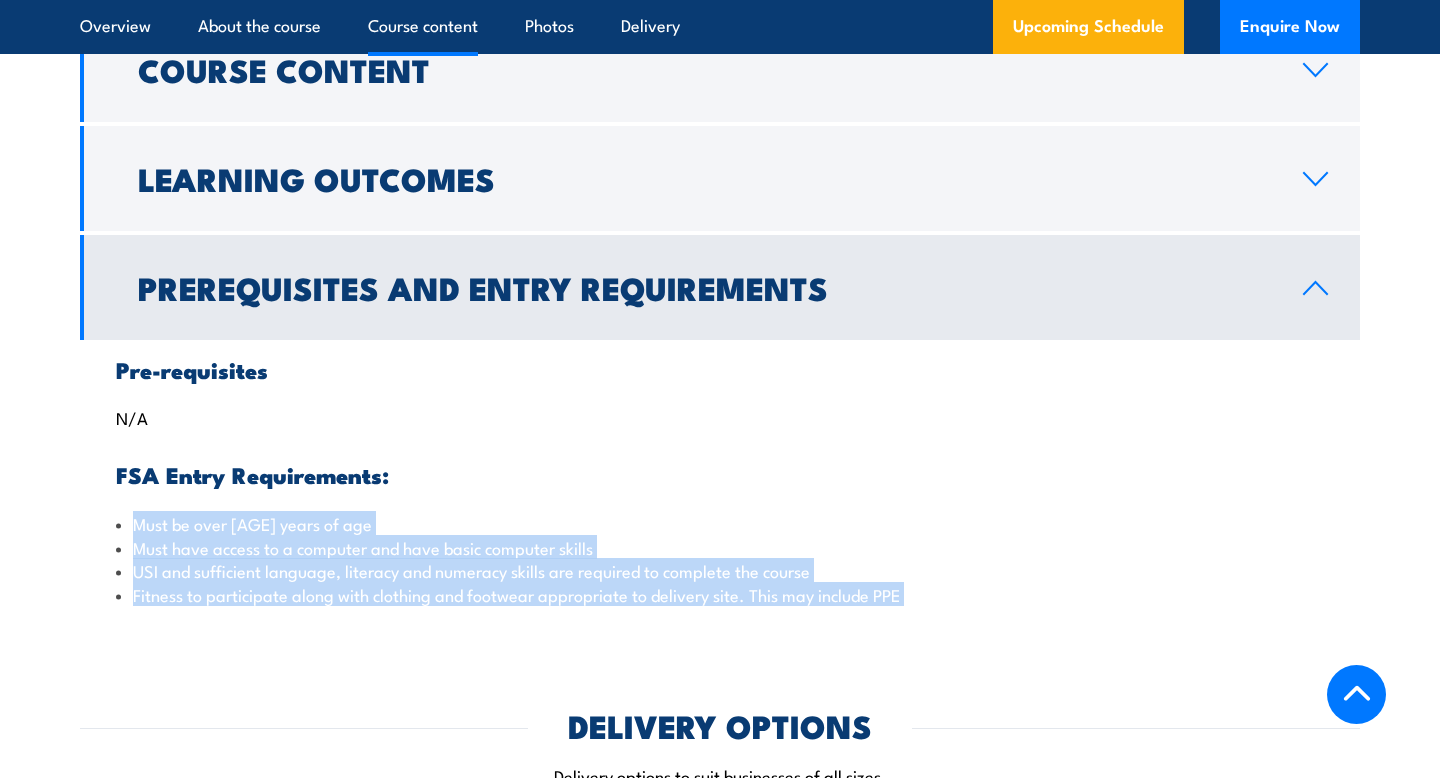 drag, startPoint x: 156, startPoint y: 659, endPoint x: 104, endPoint y: 489, distance: 177.77515 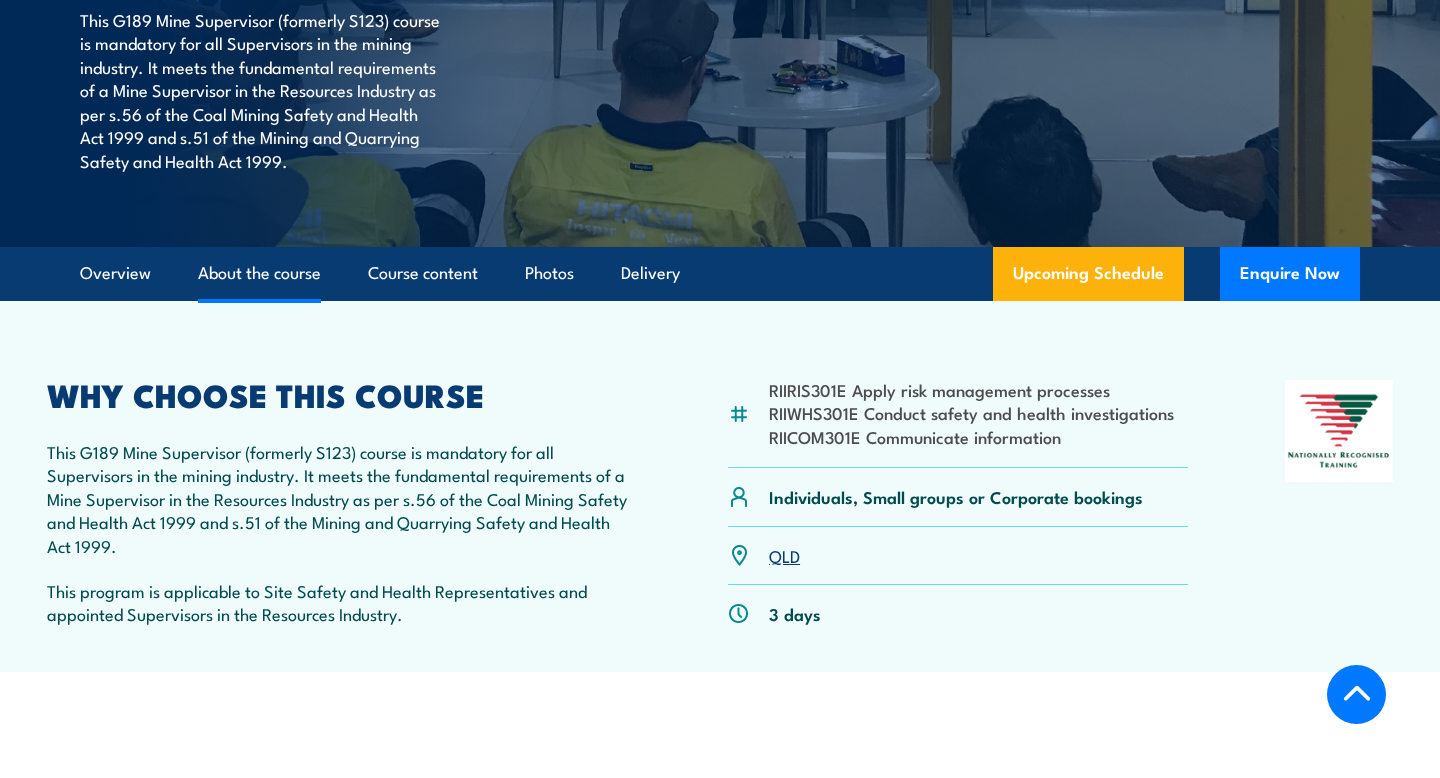scroll, scrollTop: 123, scrollLeft: 0, axis: vertical 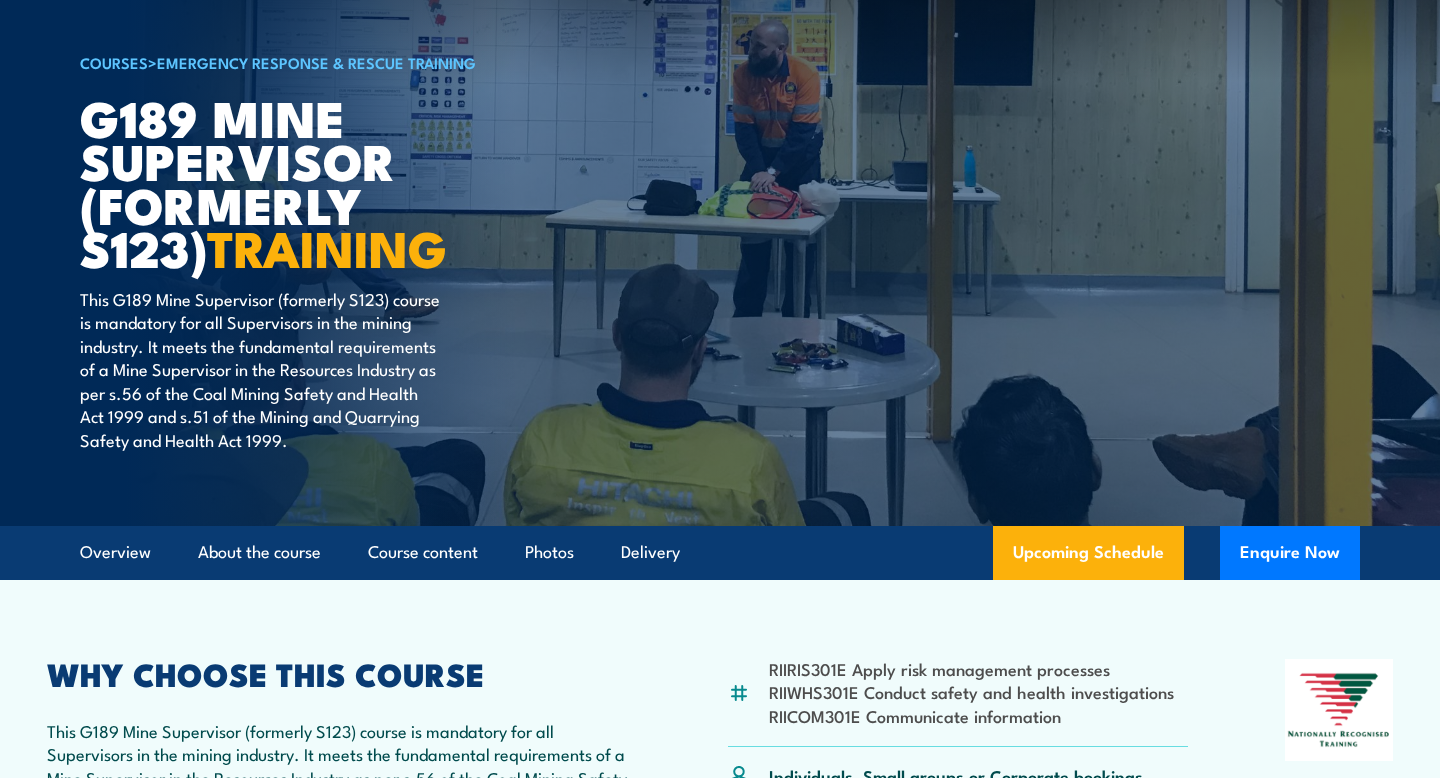 click at bounding box center [720, 201] 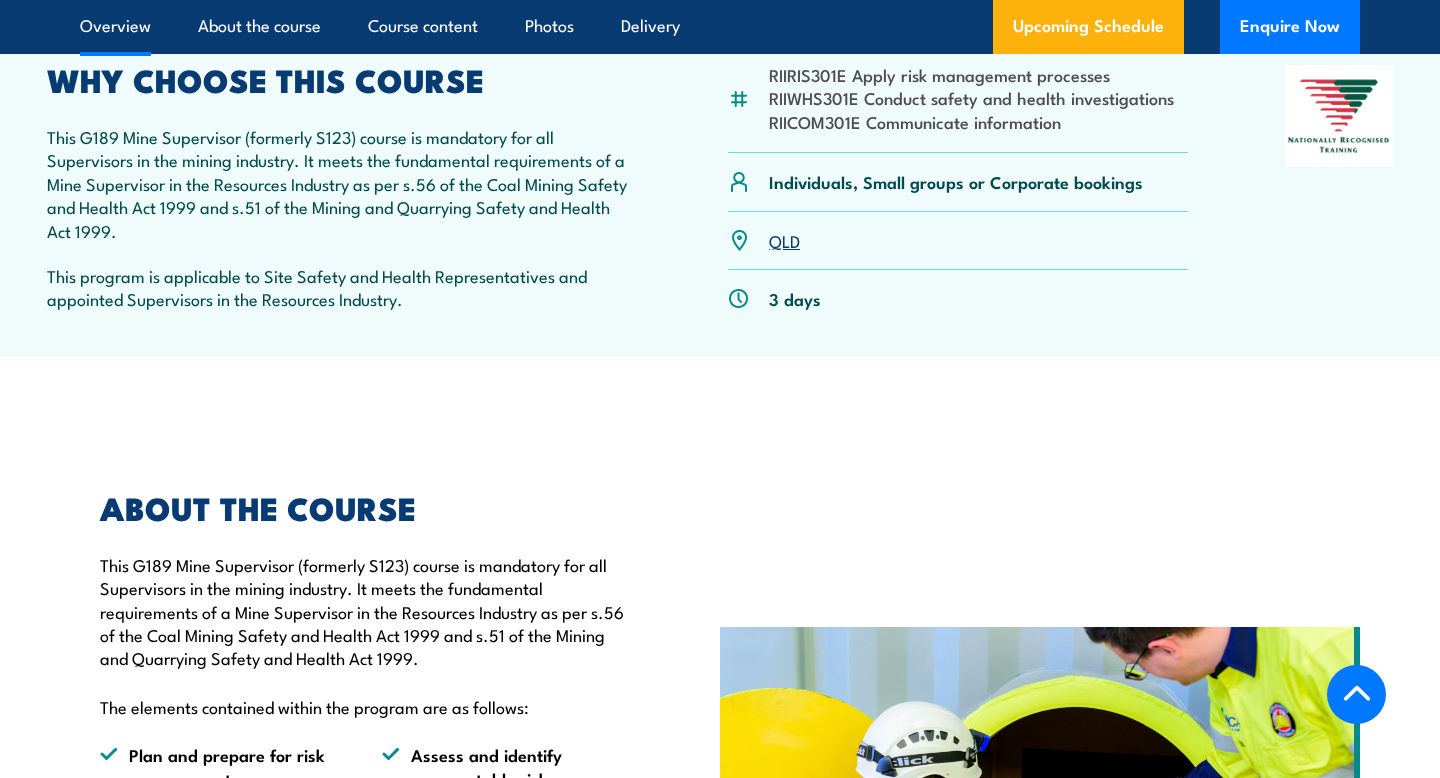 scroll, scrollTop: 722, scrollLeft: 0, axis: vertical 